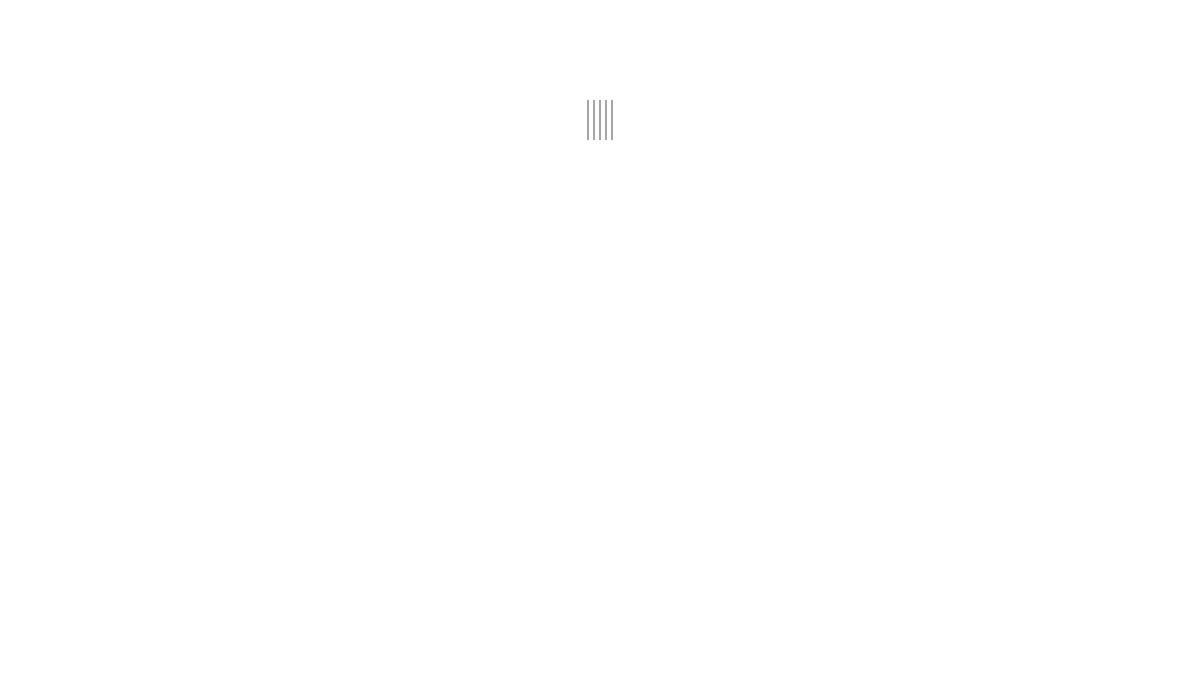 scroll, scrollTop: 0, scrollLeft: 0, axis: both 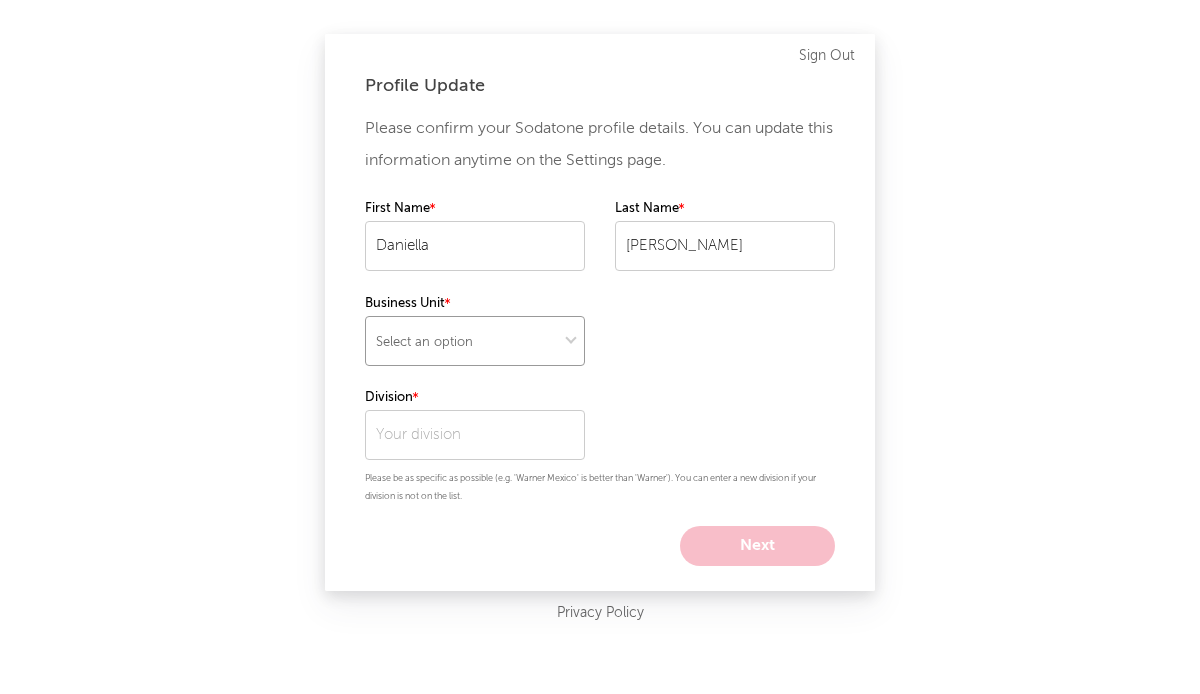 click on "Select an option" at bounding box center (475, 341) 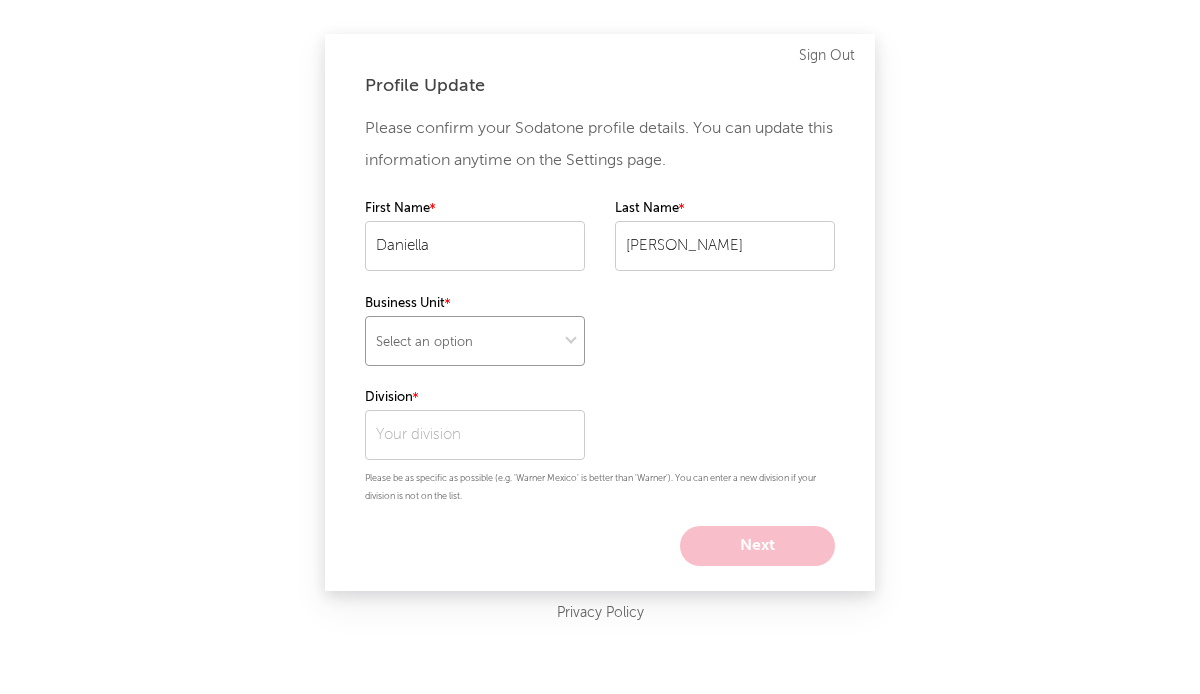 select on "warner_chappell" 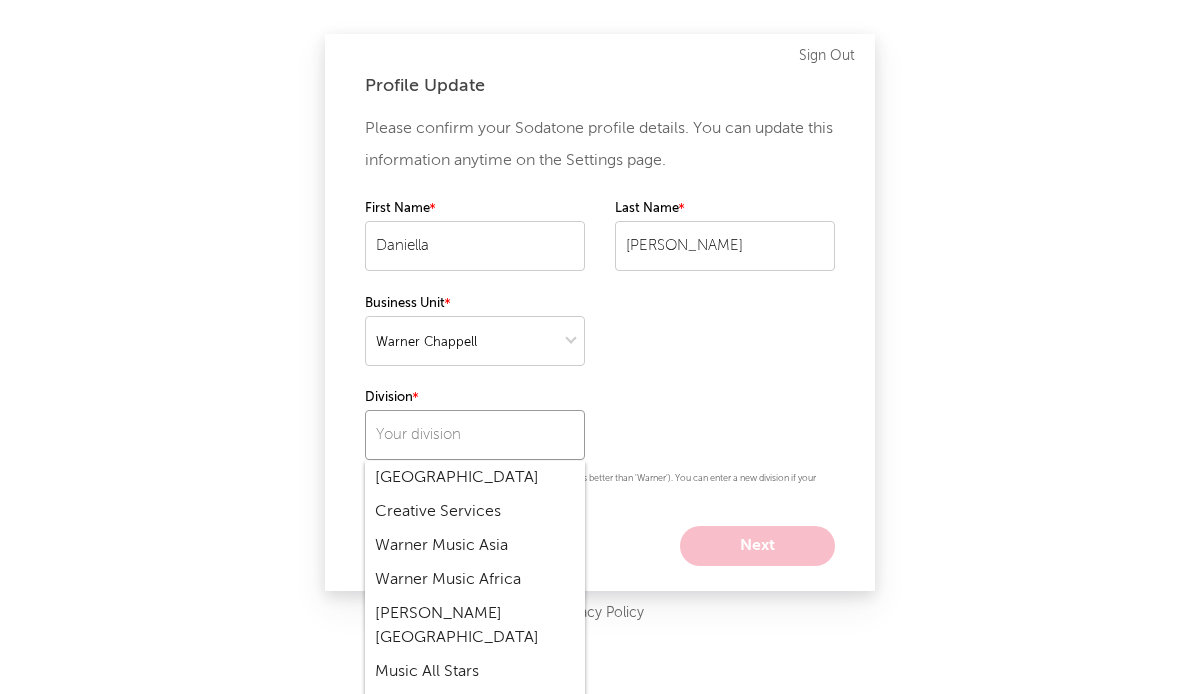 click at bounding box center [475, 435] 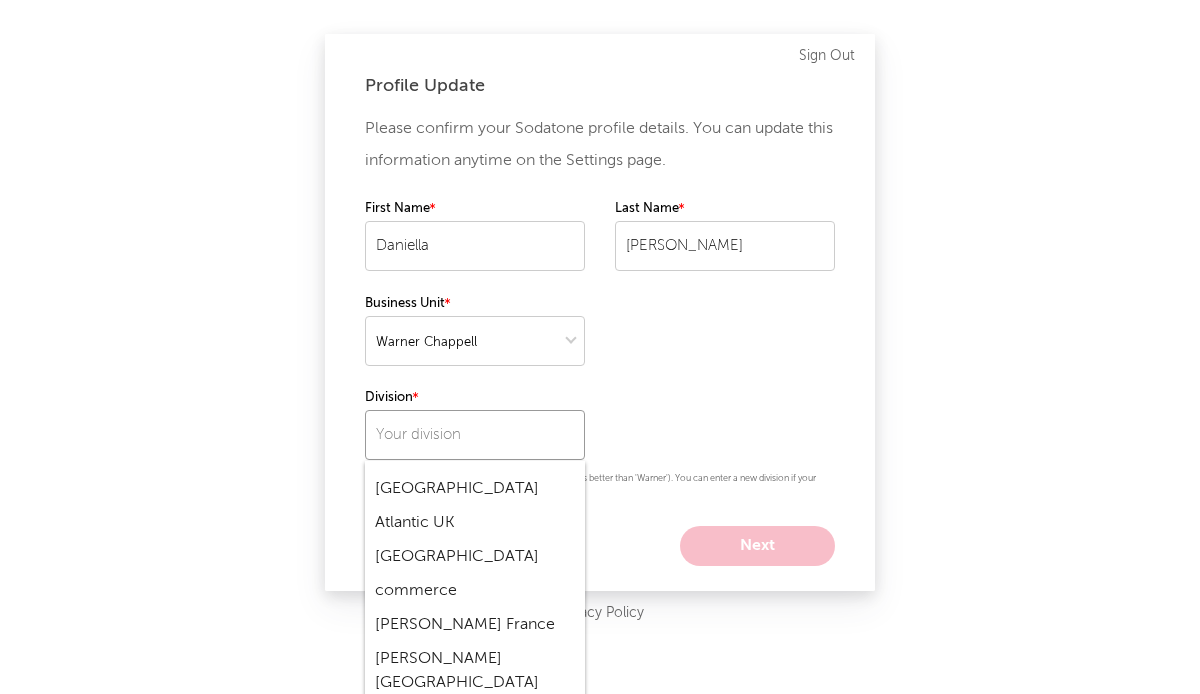 scroll, scrollTop: 2569, scrollLeft: 0, axis: vertical 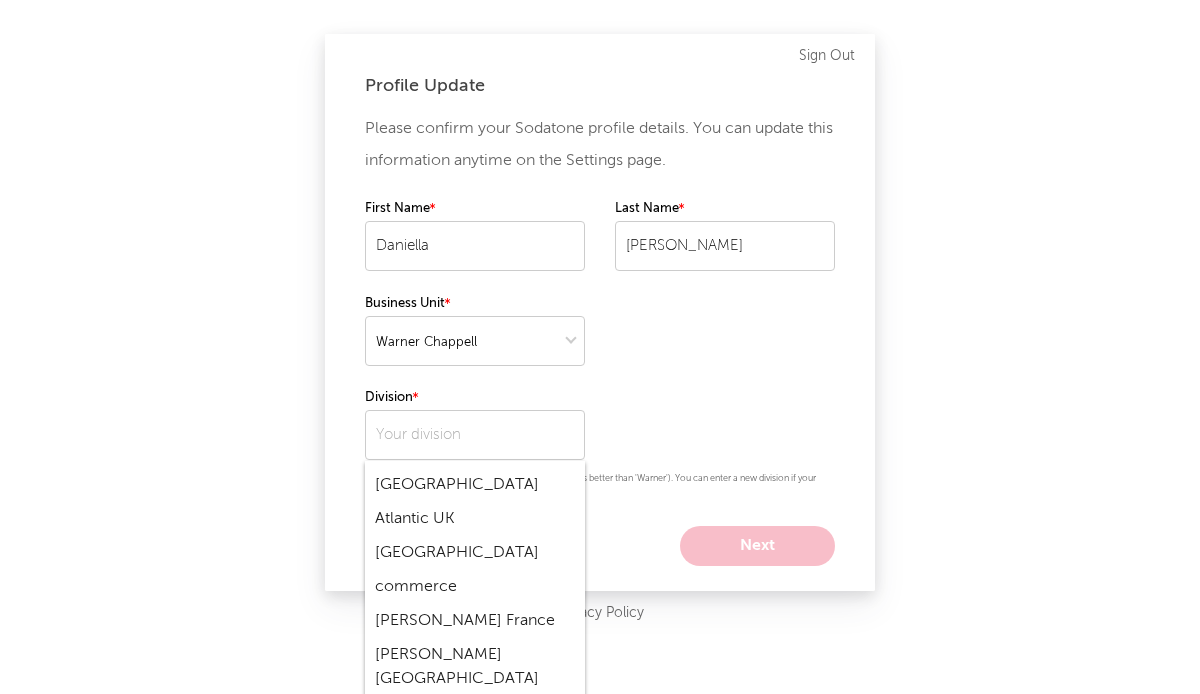 click on "Warner Chappell US" at bounding box center [475, 873] 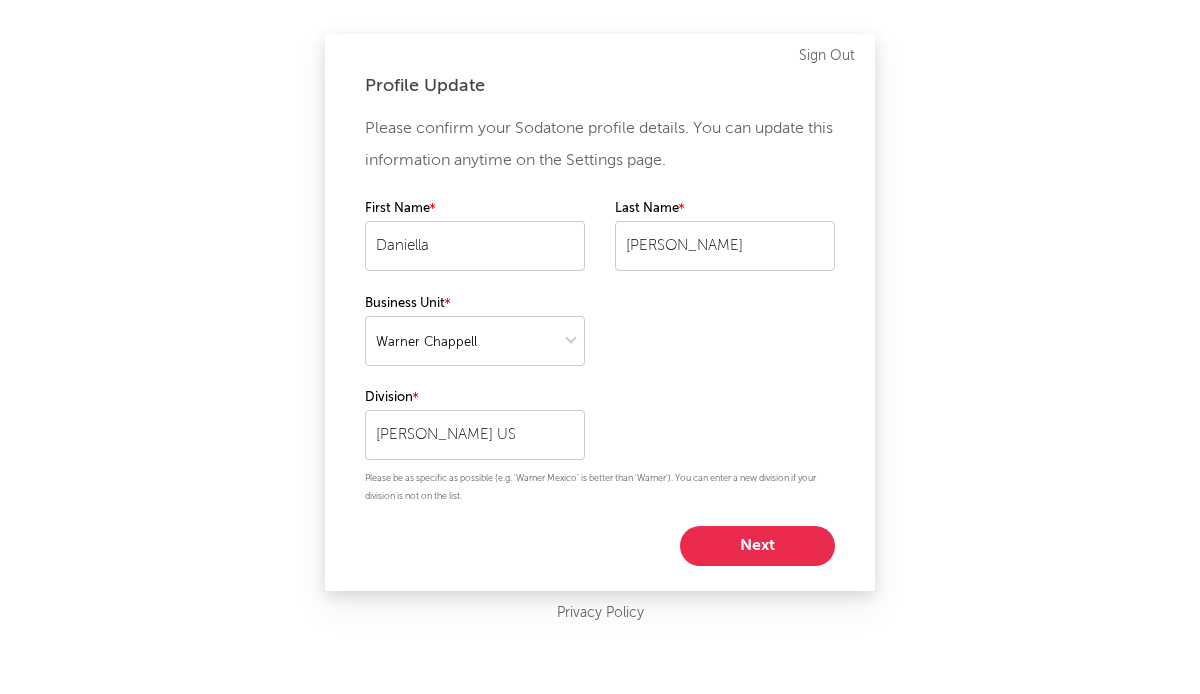 click on "Profile Update Please confirm your Sodatone profile details. You can update this information anytime on the Settings page. First Name Daniella Last Name Goldberg Business Unit Division Warner Chappell US Please be as specific as possible (e.g. 'Warner Mexico' is better than 'Warner'). You can enter a new division if your division is not on the list. Next Sign Out" at bounding box center (600, 312) 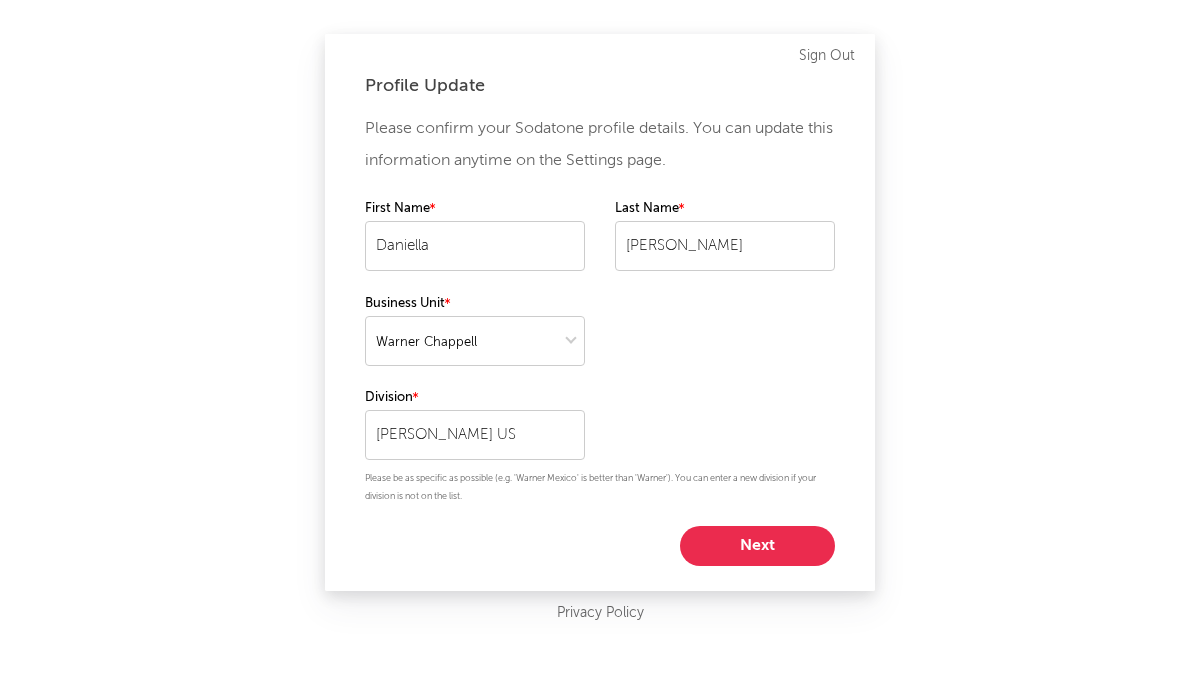 click on "Next" at bounding box center [757, 546] 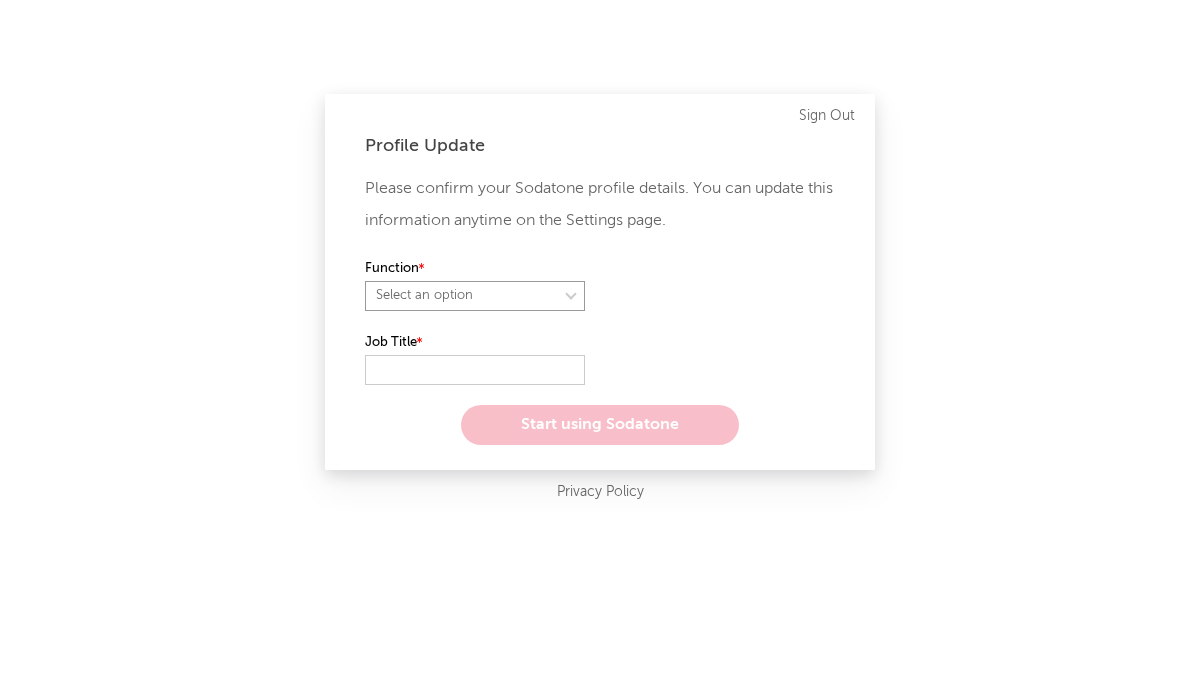 click on "Select an option" at bounding box center (475, 296) 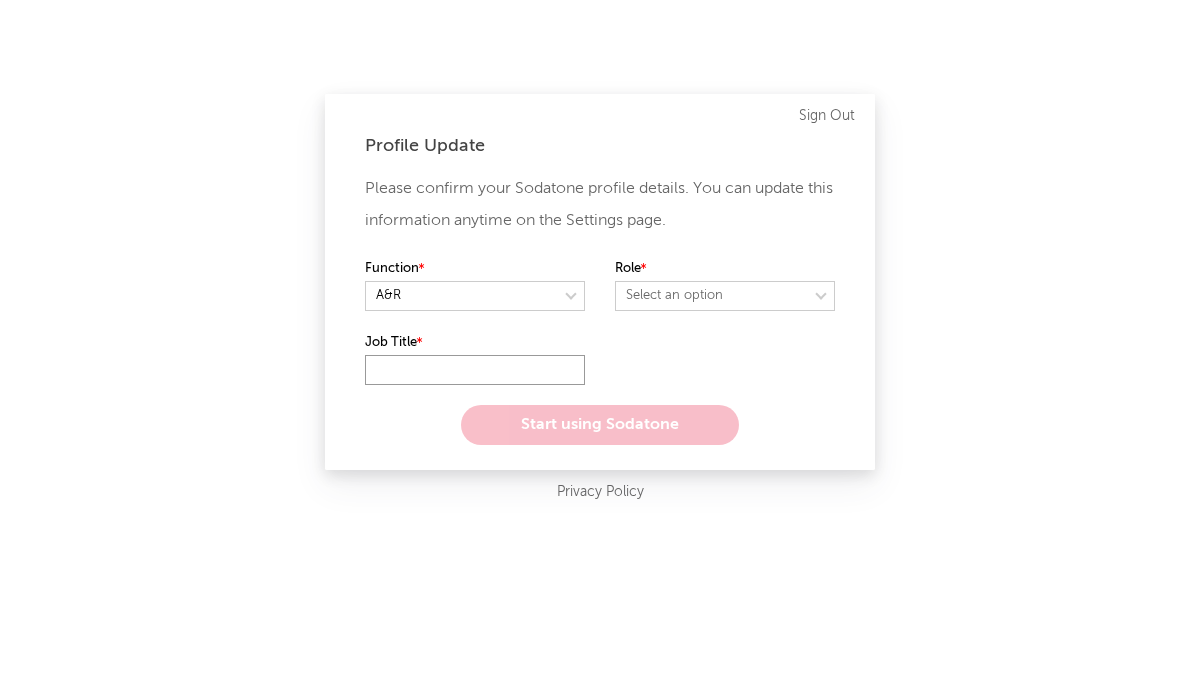 click at bounding box center (475, 370) 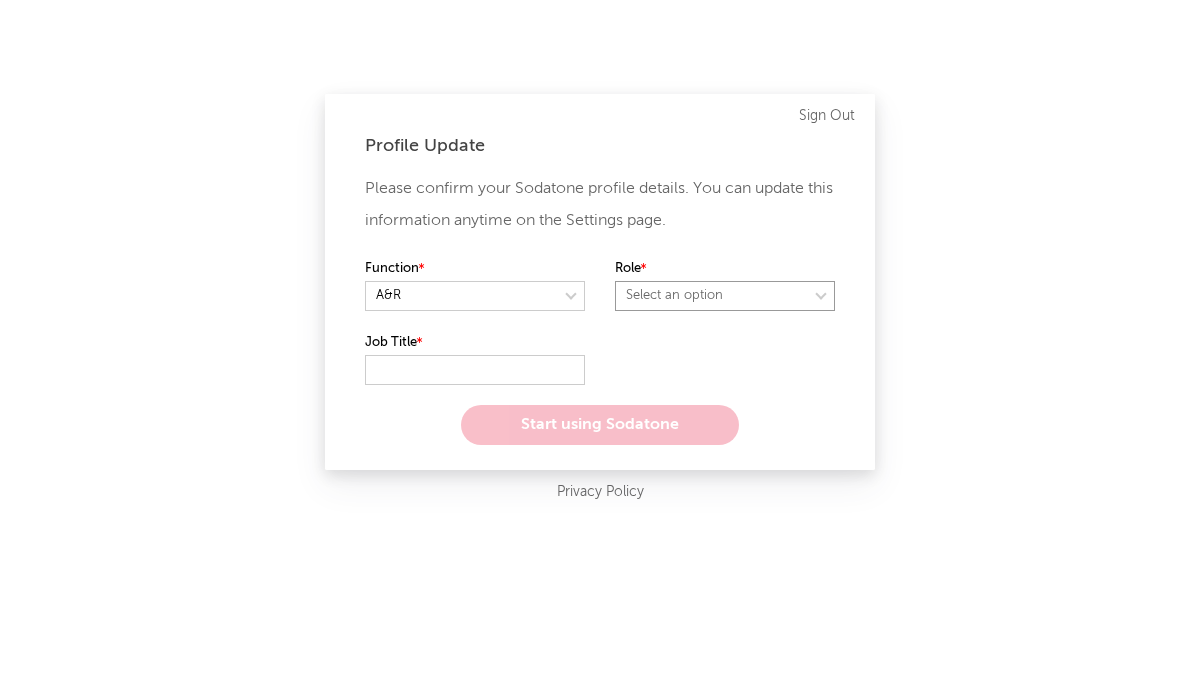 click on "Select an option" at bounding box center [725, 296] 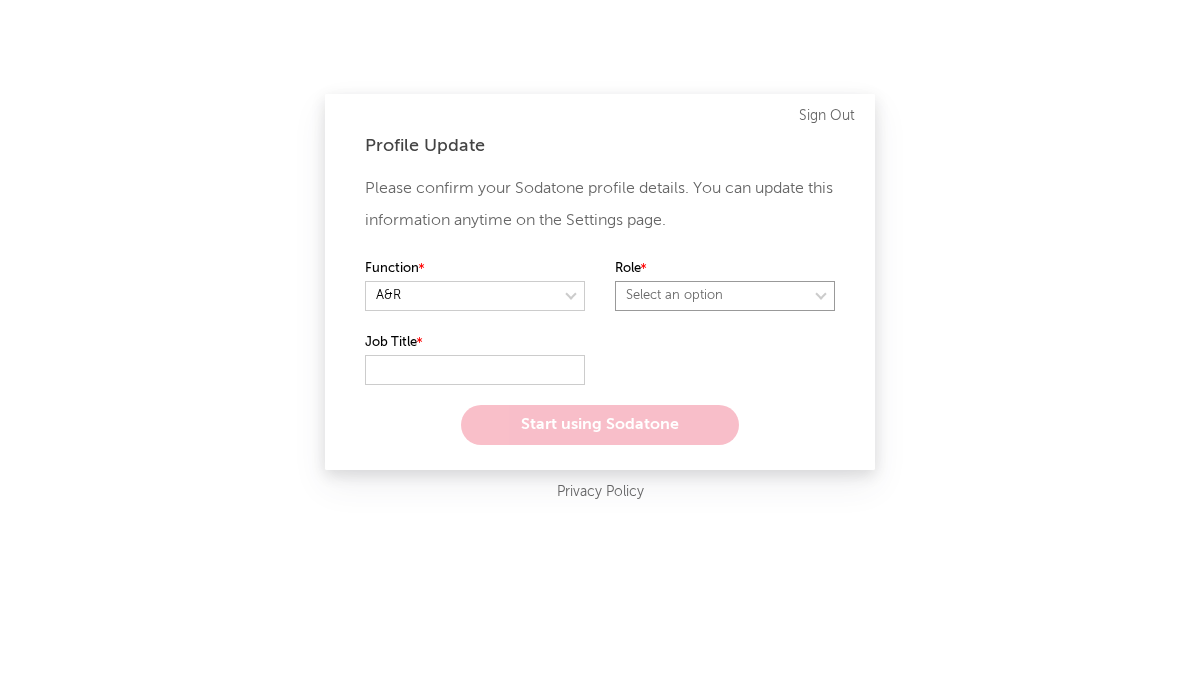 select on "director_vp" 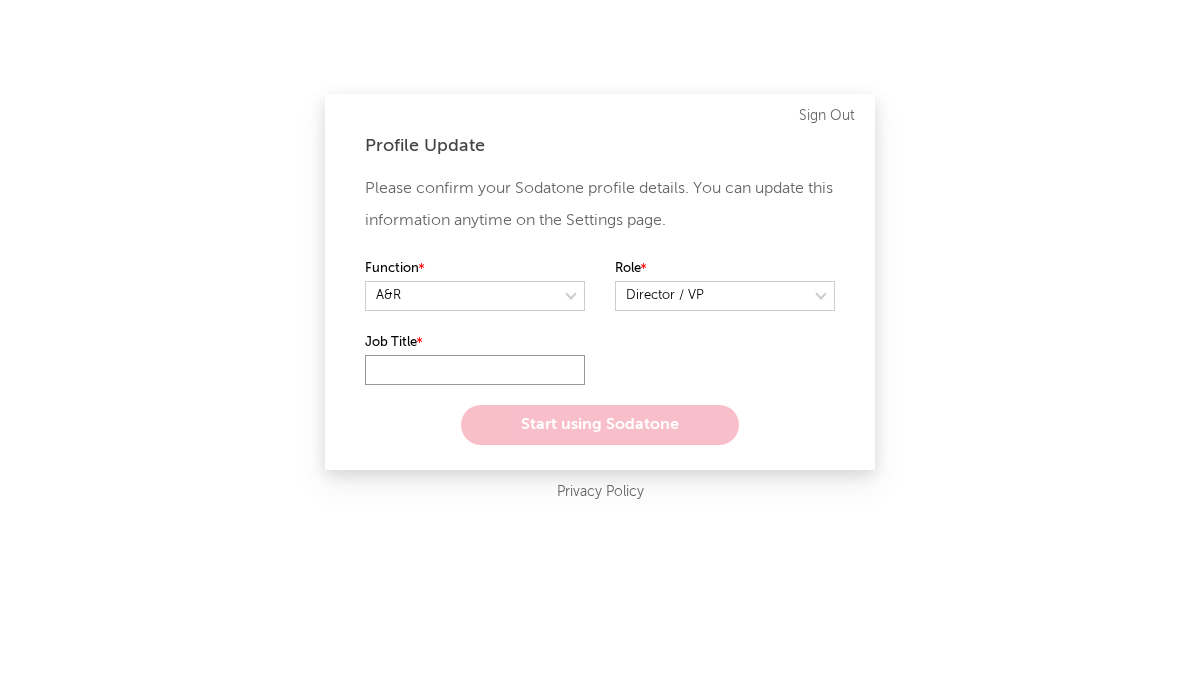 click at bounding box center (475, 370) 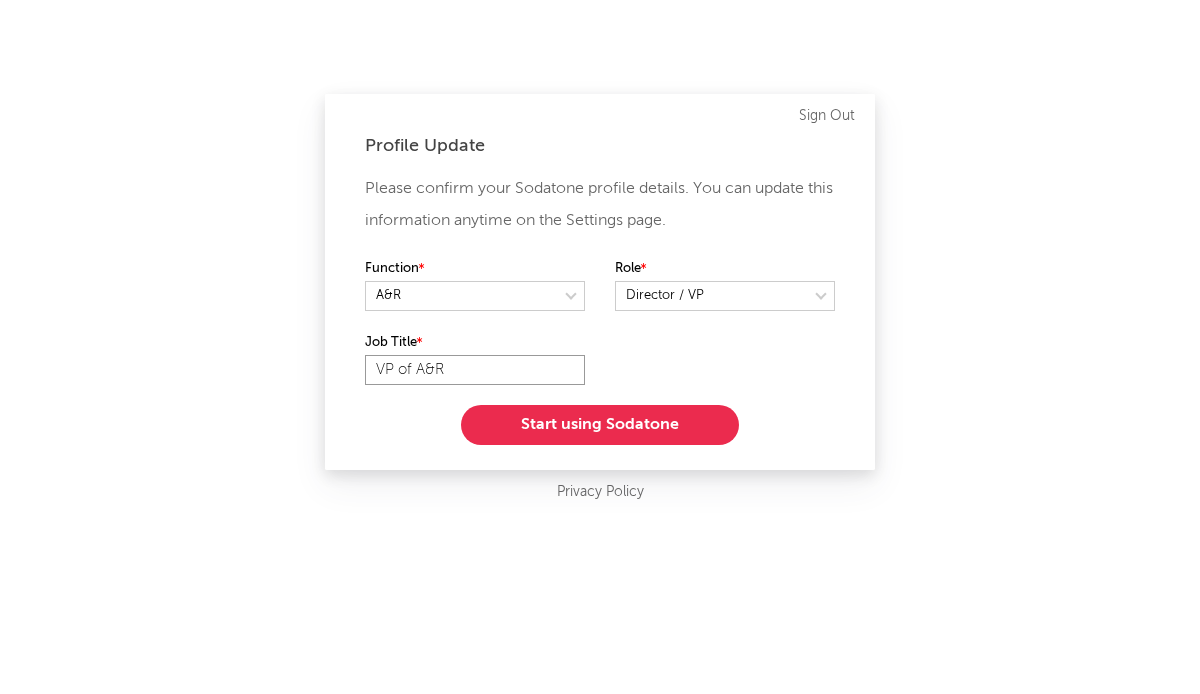 type on "VP of A&R" 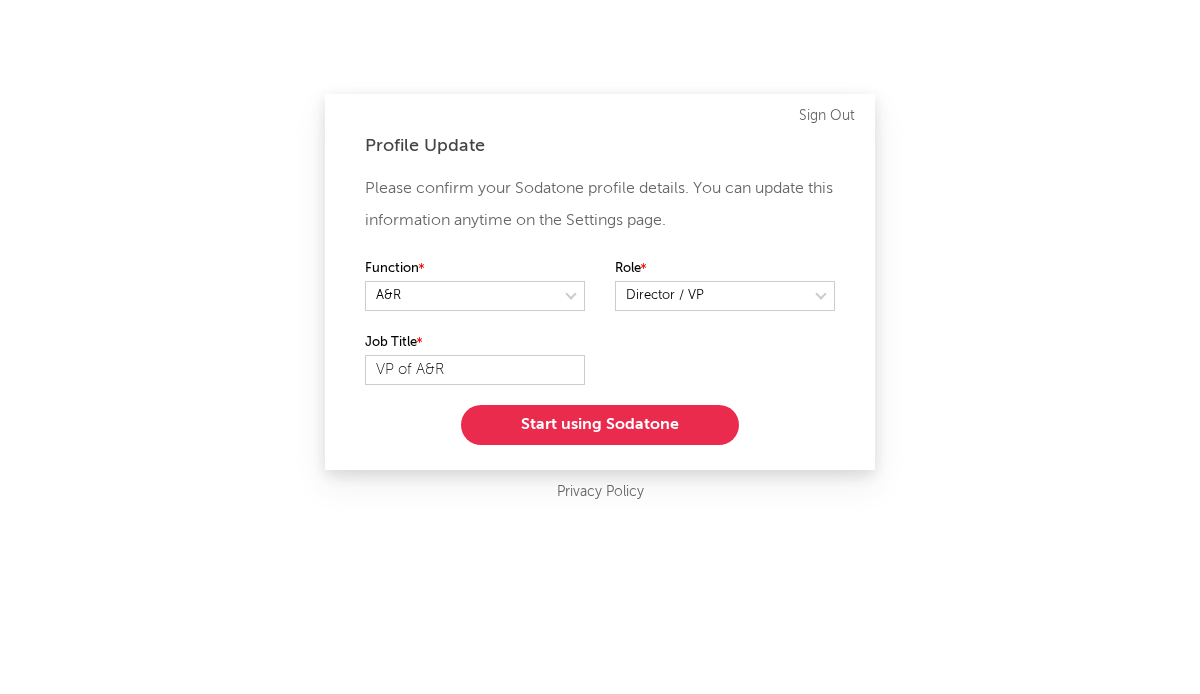 click on "Start using Sodatone" at bounding box center (600, 425) 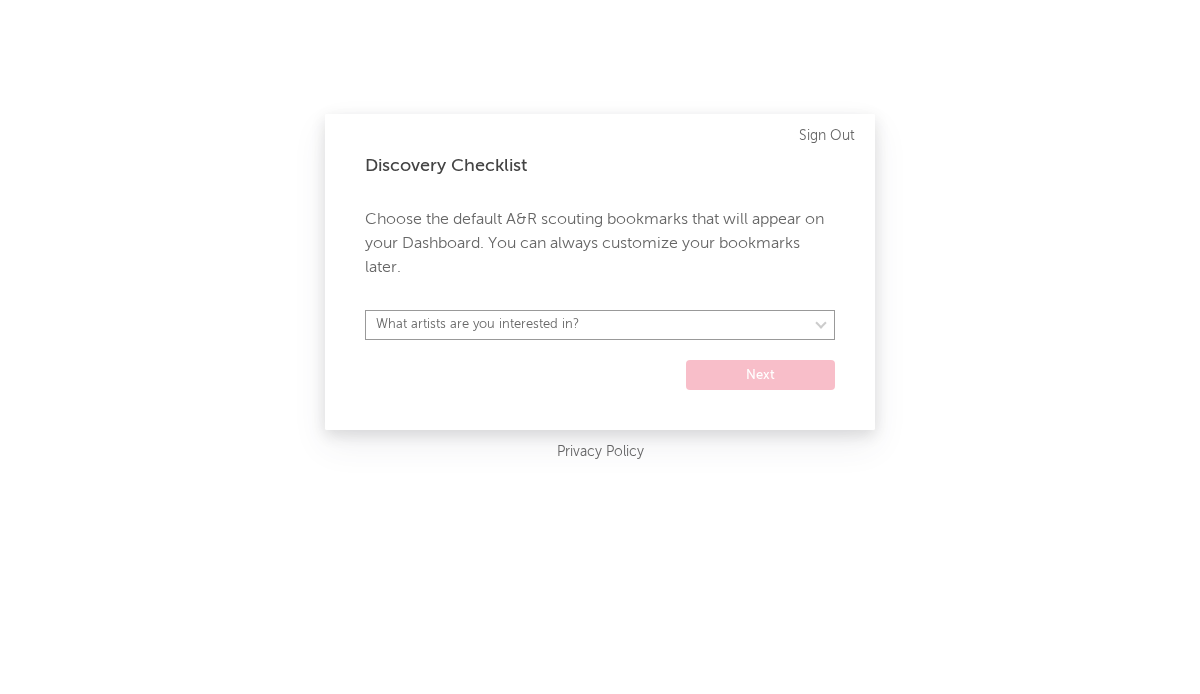 click on "What artists are you interested in?" at bounding box center [600, 325] 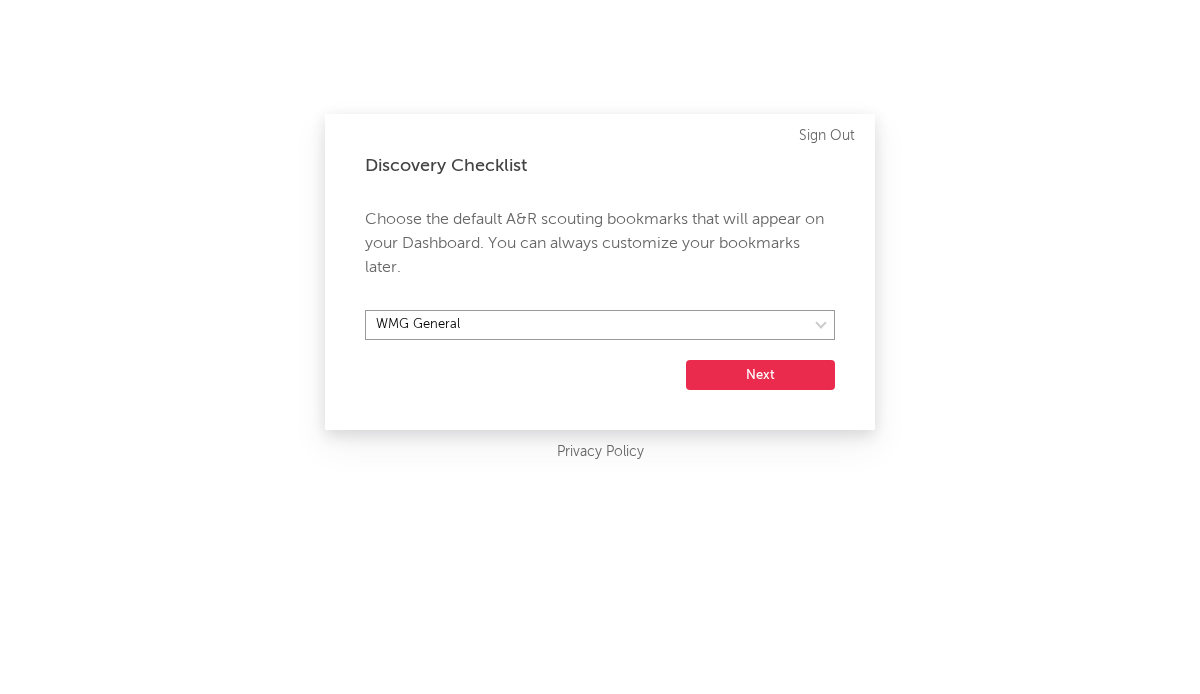 click on "Argentina Asia General Australia Austria Belgium Benelux Brasil Canada China Colombia Czech / Slovakia Denmark Emerging Markets Finland France Germany Global Dance Hong Kong India Indonesia Ireland Israel Italy Japan Korea Malaysia Mexico Middle East Nashville Netherlands New Zealand Norway Philippines Poland Portugal Regional Mexican Russia Singapore South Africa Spain Sweden Taiwan Thailand Turkey UK Alt/Pop UK Charts UK General UK Urban US Alt US Alt/Pop US General US Latin US Urban Vietnam WC Argentina WC Brazil WC Colombia WC Mexico WC Nashville WC Scandinavia WC Spain WC US Alt WC US Alt/Pop WC US General WC US Urban WMG General" at bounding box center (600, 325) 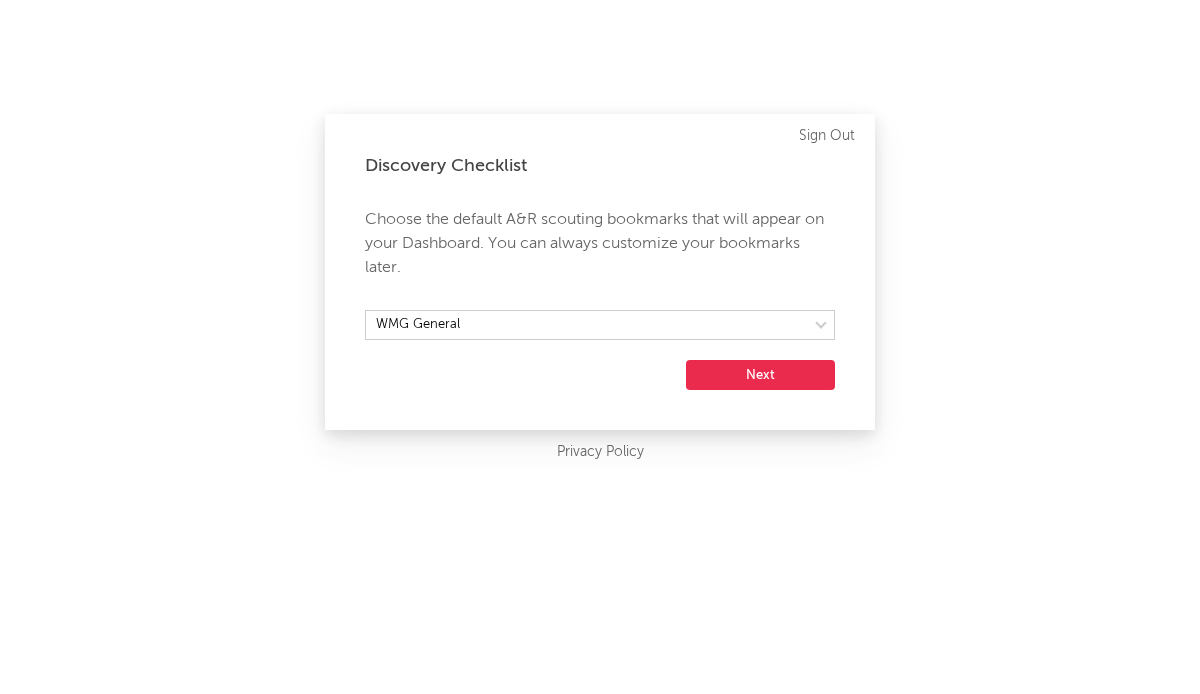 click on "Discovery Checklist Choose the default A&R scouting bookmarks that will appear on your Dashboard. You can always customize your bookmarks later. Argentina Asia General Australia Austria Belgium Benelux Brasil Canada China Colombia Czech / Slovakia Denmark Emerging Markets Finland France Germany Global Dance Hong Kong India Indonesia Ireland Israel Italy Japan Korea Malaysia Mexico Middle East Nashville Netherlands New Zealand Norway Philippines Poland Portugal Regional Mexican Russia Singapore South Africa Spain Sweden Taiwan Thailand Turkey UK Alt/Pop UK Charts UK General UK Urban US Alt US Alt/Pop US General US Latin US Urban Vietnam WC Argentina WC Brazil WC Colombia WC Mexico WC Nashville WC Scandinavia WC Spain WC US Alt WC US Alt/Pop WC US General WC US Urban WMG General Next Sign Out" at bounding box center [600, 272] 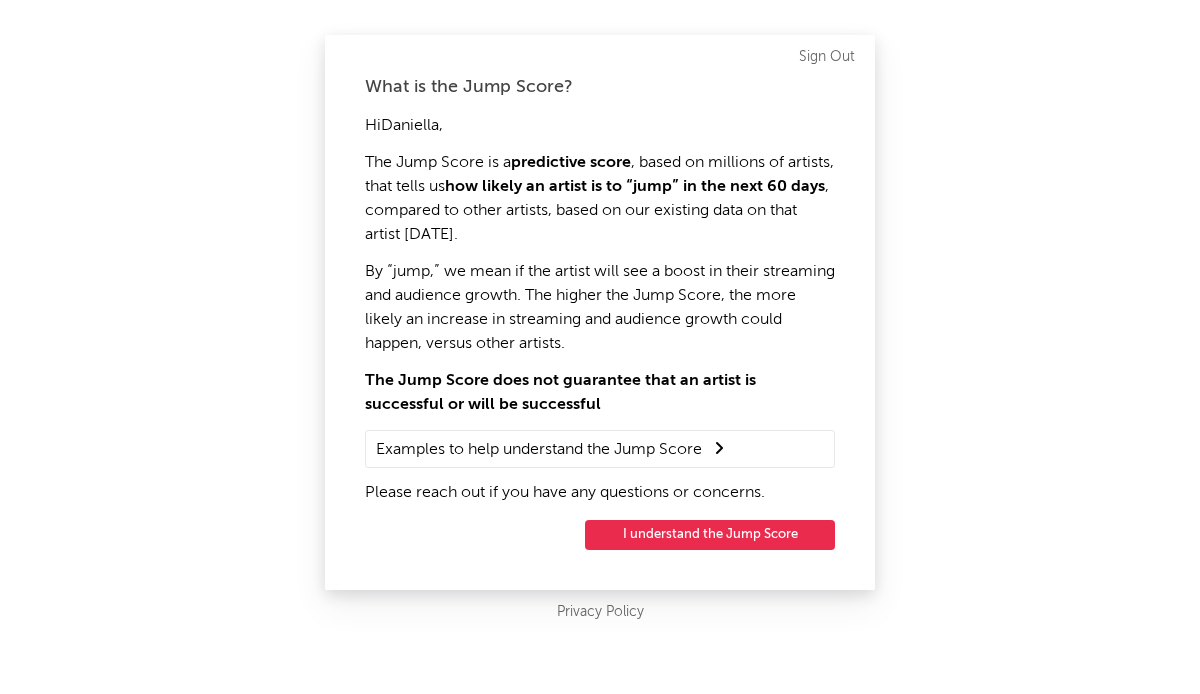 click on "The Jump Score is a  predictive score , based on millions of artists, that tells us  how likely an artist is to “jump” in the next 60 days , compared to other artists, based on our existing data on that artist today." at bounding box center [600, 199] 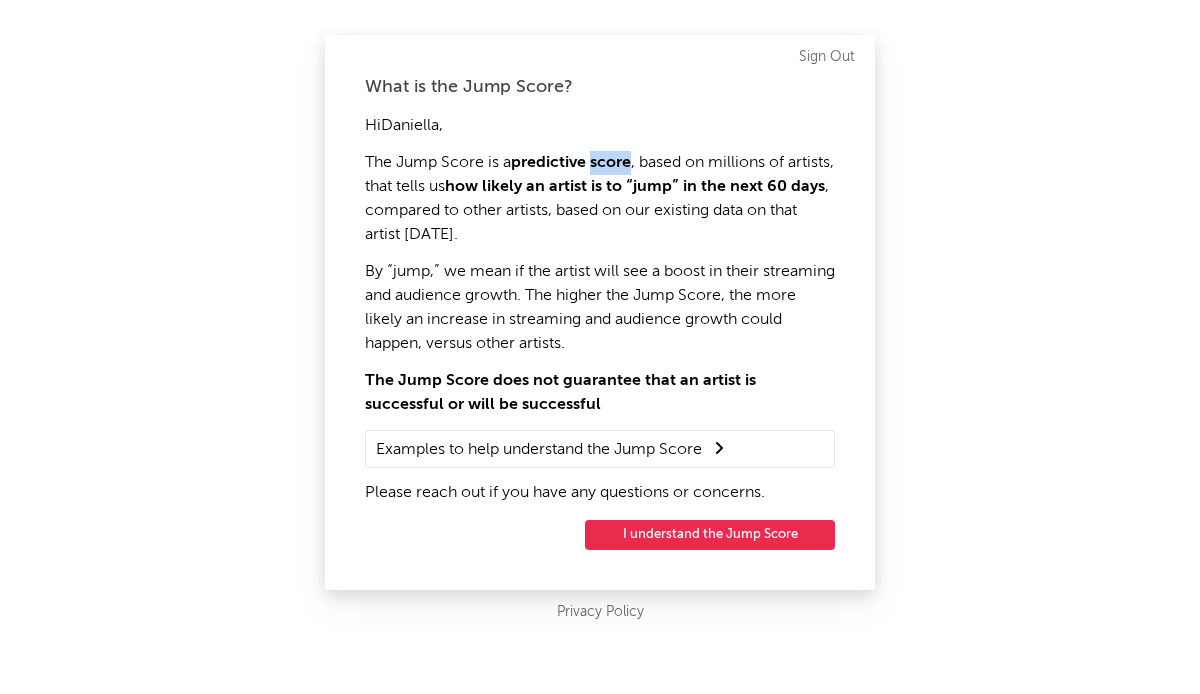 click on "The Jump Score is a  predictive score , based on millions of artists, that tells us  how likely an artist is to “jump” in the next 60 days , compared to other artists, based on our existing data on that artist today." at bounding box center [600, 199] 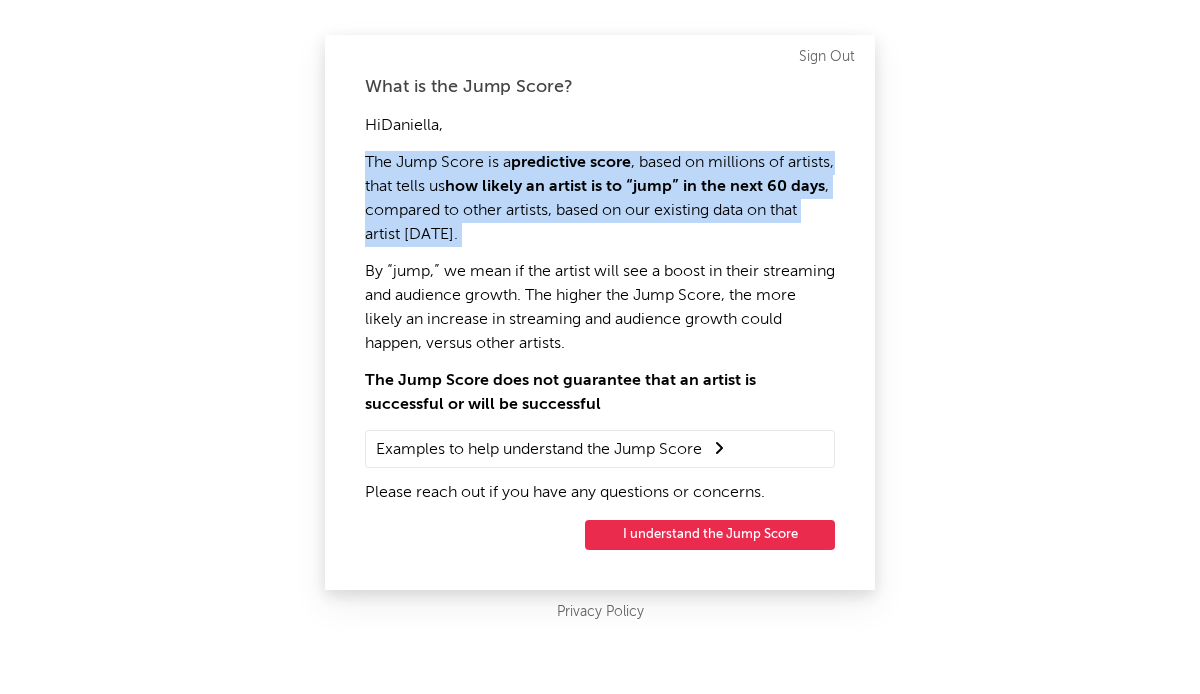 click on "The Jump Score is a  predictive score , based on millions of artists, that tells us  how likely an artist is to “jump” in the next 60 days , compared to other artists, based on our existing data on that artist today." at bounding box center (600, 199) 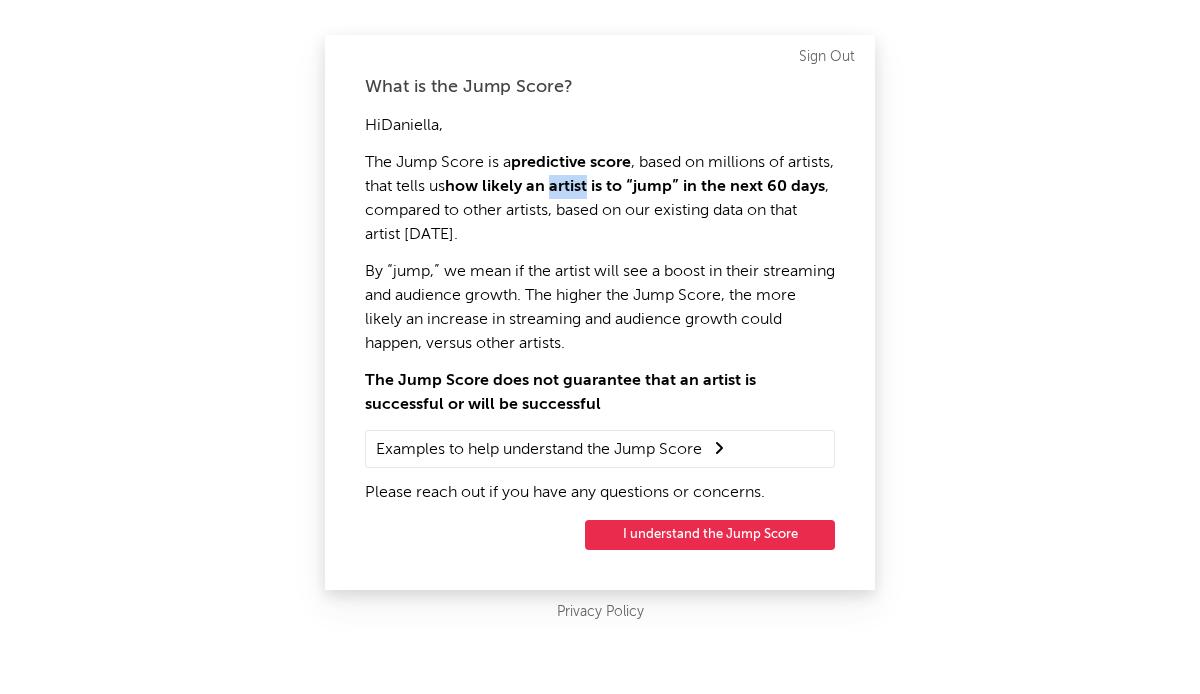 click on "The Jump Score is a  predictive score , based on millions of artists, that tells us  how likely an artist is to “jump” in the next 60 days , compared to other artists, based on our existing data on that artist today." at bounding box center [600, 199] 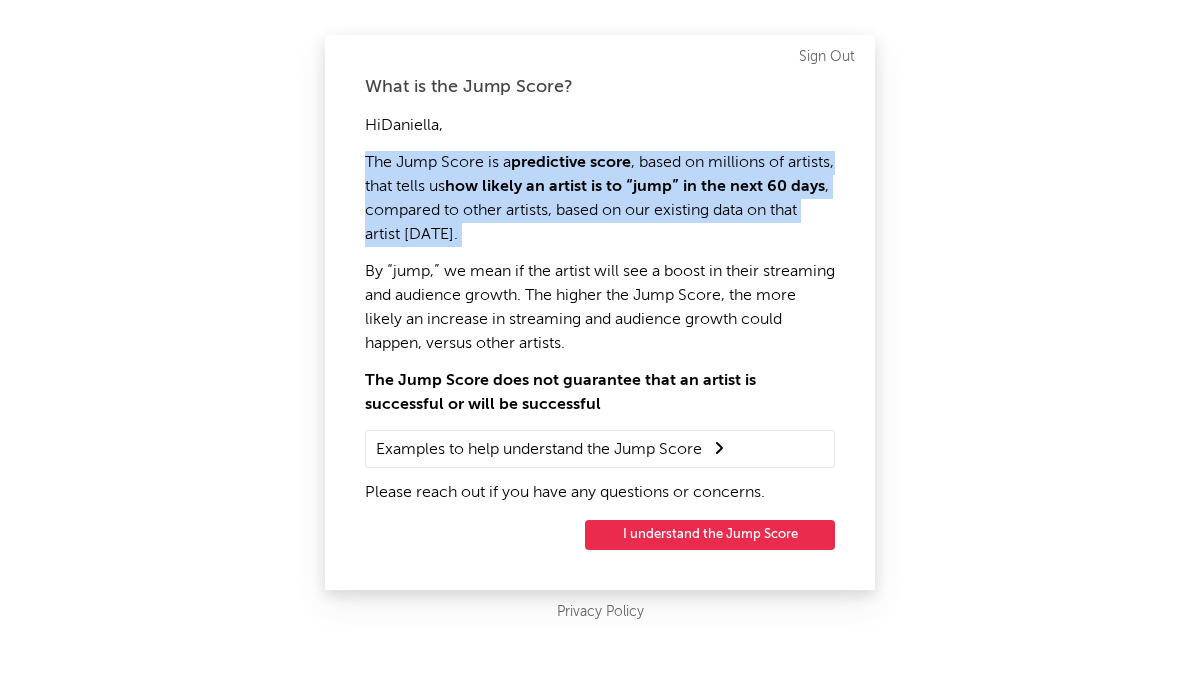 click on "The Jump Score is a  predictive score , based on millions of artists, that tells us  how likely an artist is to “jump” in the next 60 days , compared to other artists, based on our existing data on that artist today." at bounding box center (600, 199) 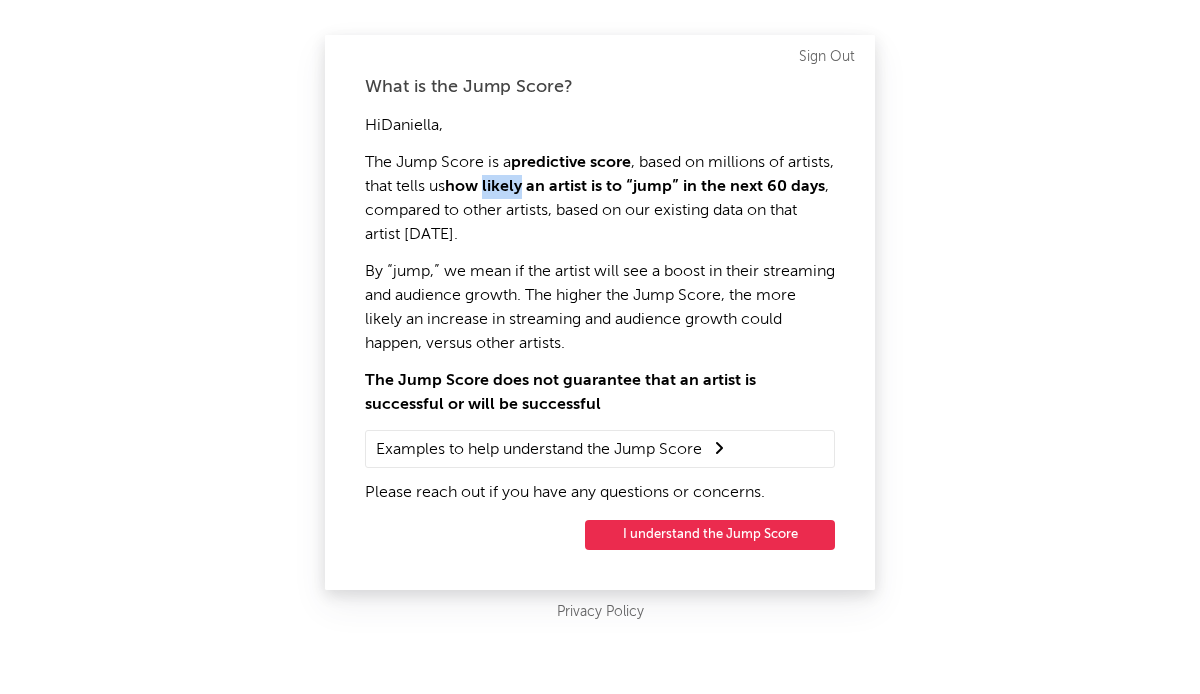 click on "how likely an artist is to “jump” in the next 60 days" at bounding box center (635, 187) 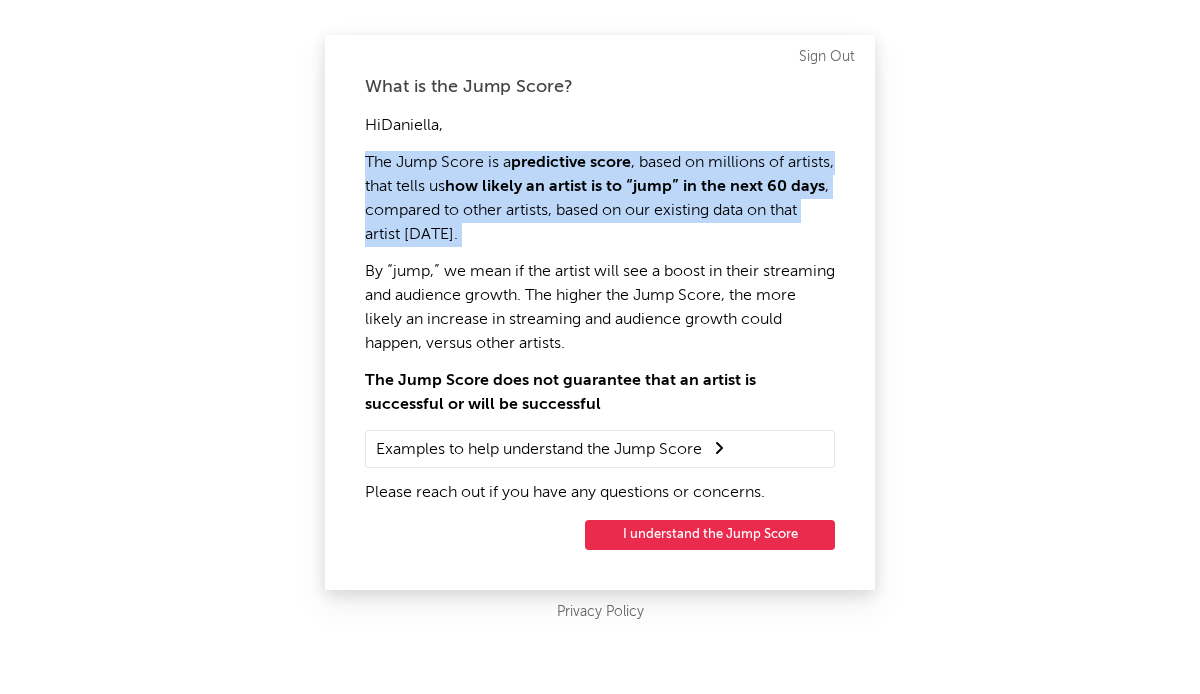 click on "how likely an artist is to “jump” in the next 60 days" at bounding box center [635, 187] 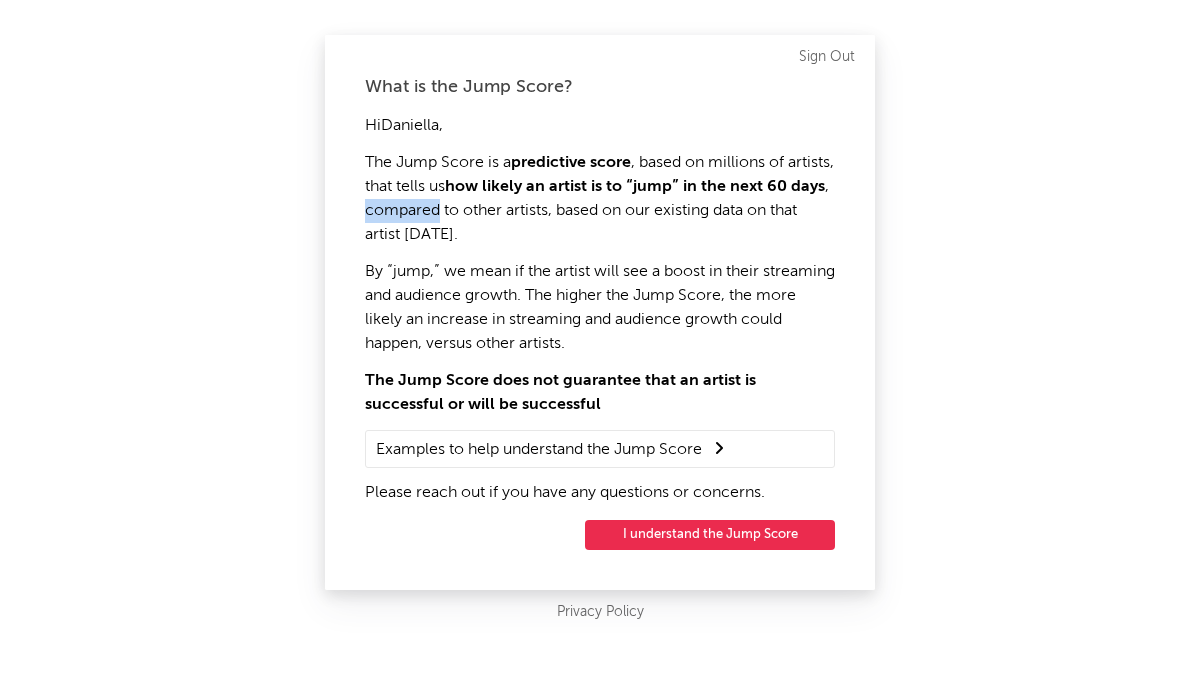 click on "The Jump Score is a  predictive score , based on millions of artists, that tells us  how likely an artist is to “jump” in the next 60 days , compared to other artists, based on our existing data on that artist today." at bounding box center (600, 199) 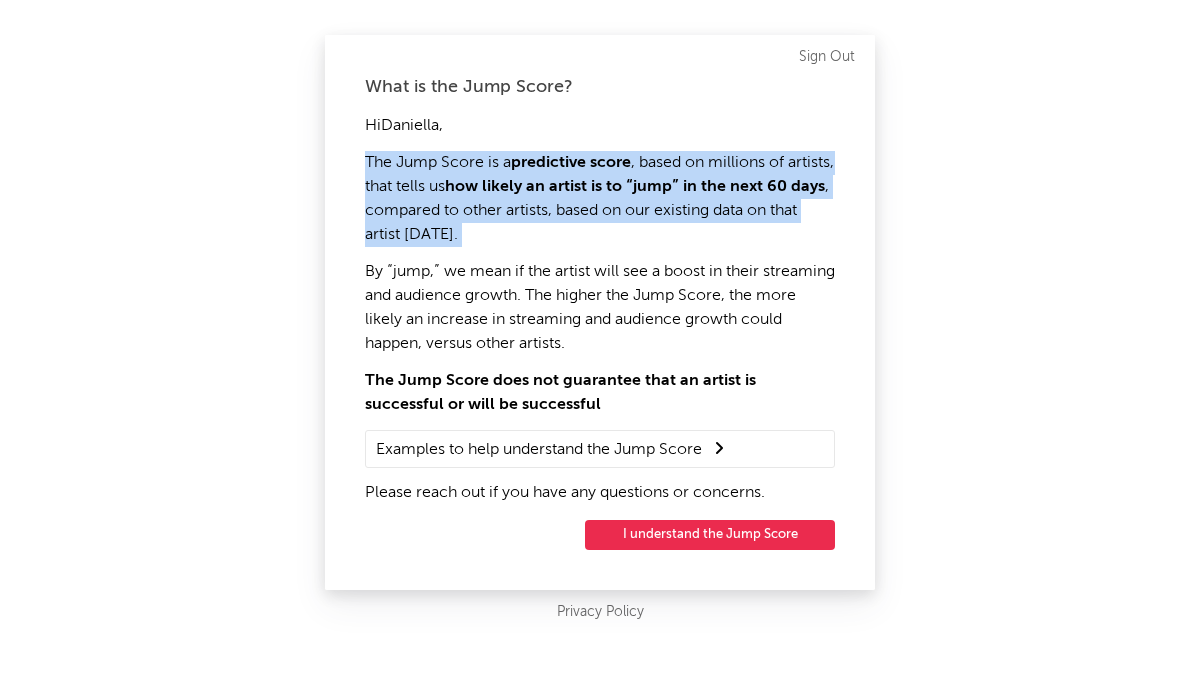 click on "The Jump Score is a  predictive score , based on millions of artists, that tells us  how likely an artist is to “jump” in the next 60 days , compared to other artists, based on our existing data on that artist today." at bounding box center [600, 199] 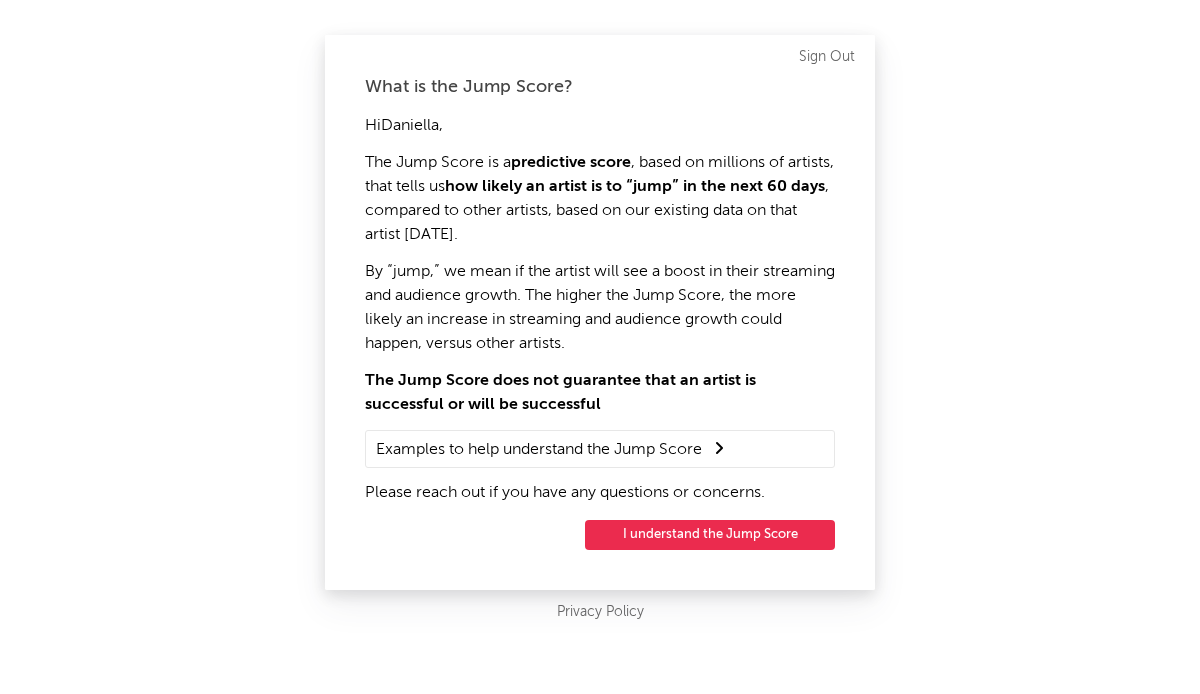 click on "By “jump,” we mean if the artist will see a boost in their streaming and audience growth. The higher the Jump Score, the more likely an increase in streaming and audience growth could happen, versus other artists." at bounding box center [600, 308] 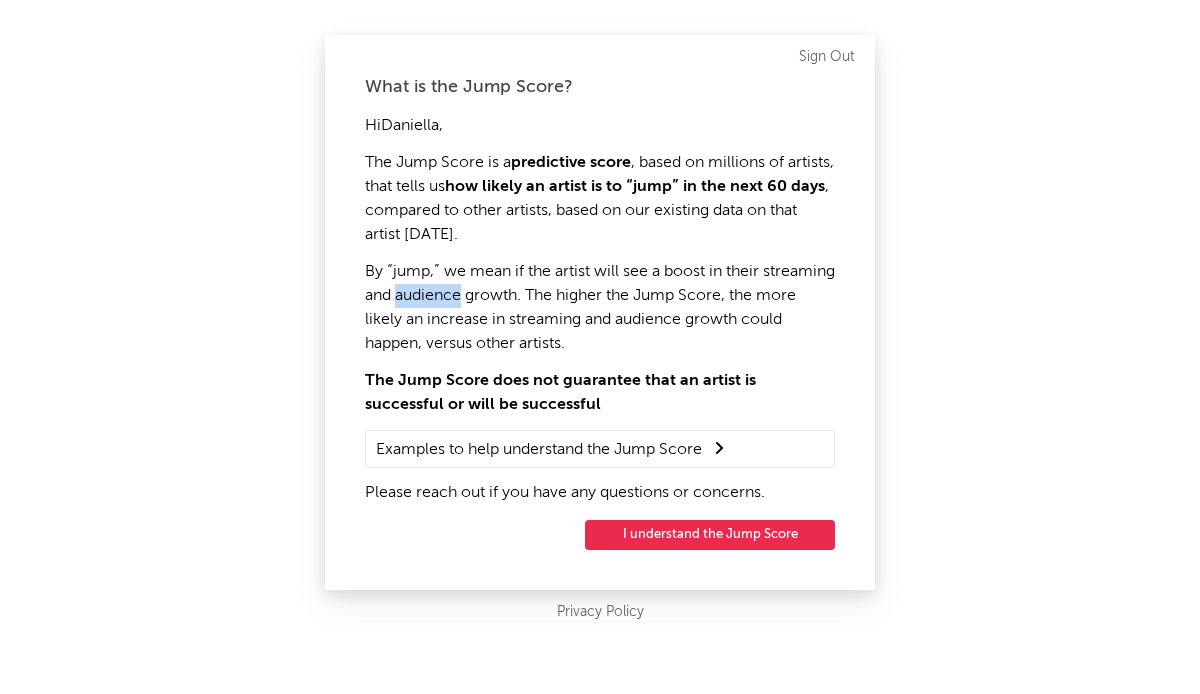 click on "By “jump,” we mean if the artist will see a boost in their streaming and audience growth. The higher the Jump Score, the more likely an increase in streaming and audience growth could happen, versus other artists." at bounding box center [600, 308] 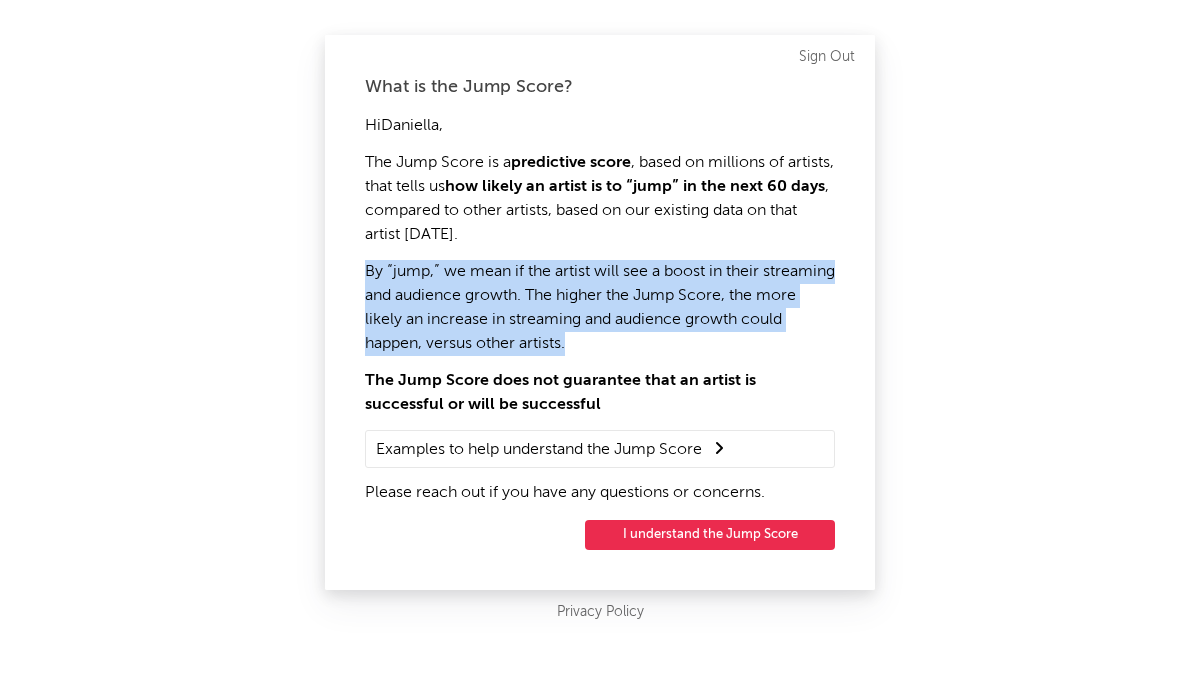 click on "By “jump,” we mean if the artist will see a boost in their streaming and audience growth. The higher the Jump Score, the more likely an increase in streaming and audience growth could happen, versus other artists." at bounding box center (600, 308) 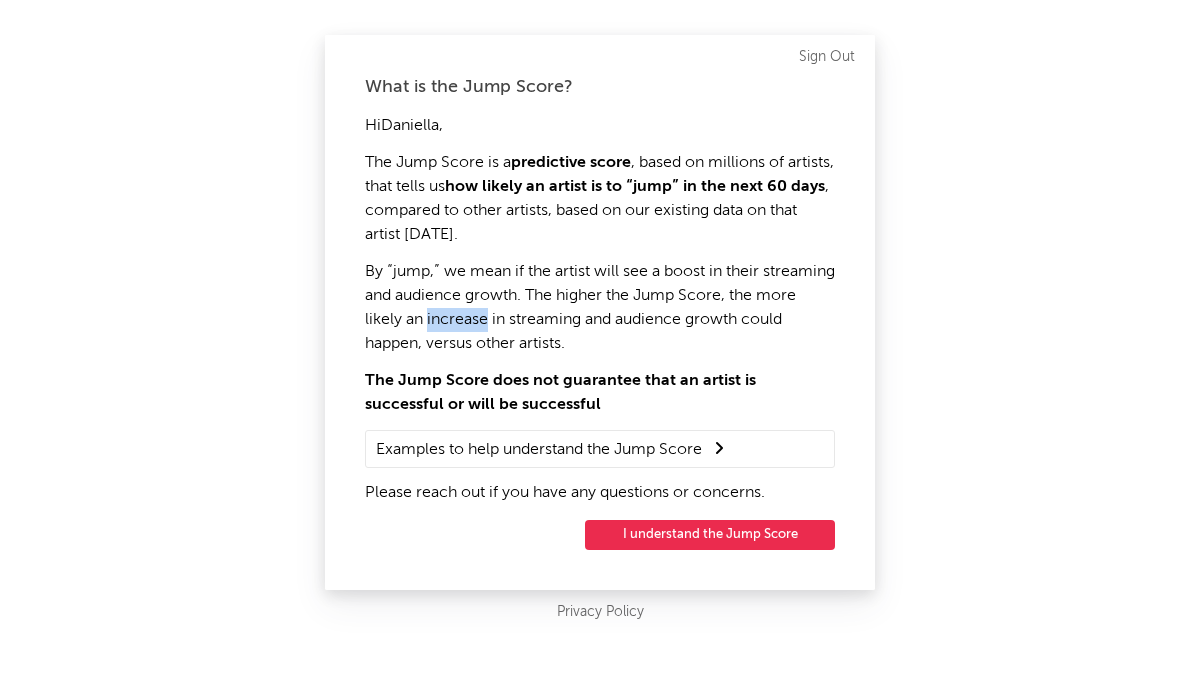 click on "By “jump,” we mean if the artist will see a boost in their streaming and audience growth. The higher the Jump Score, the more likely an increase in streaming and audience growth could happen, versus other artists." at bounding box center [600, 308] 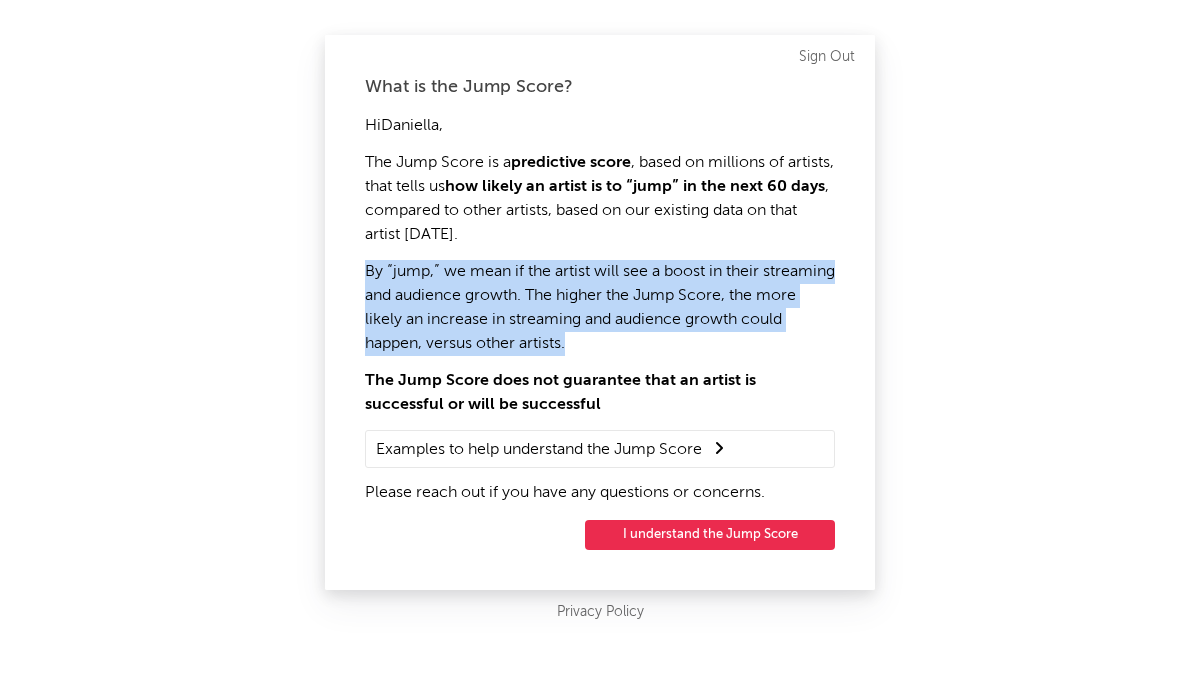click on "By “jump,” we mean if the artist will see a boost in their streaming and audience growth. The higher the Jump Score, the more likely an increase in streaming and audience growth could happen, versus other artists." at bounding box center [600, 308] 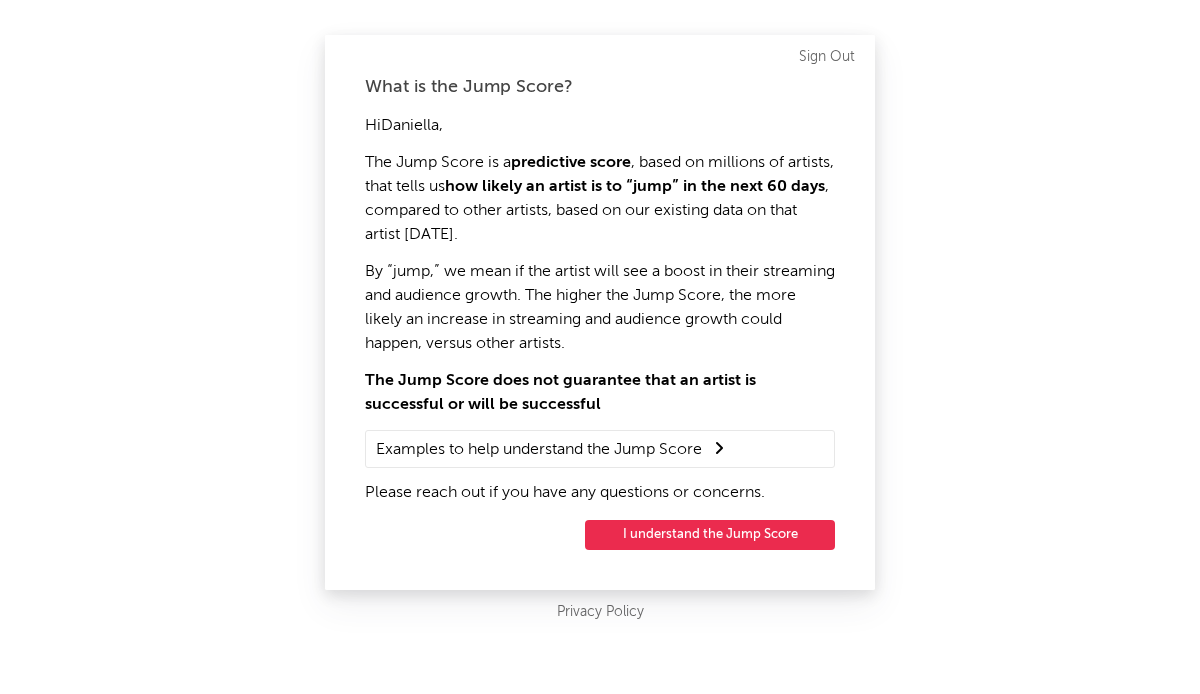 click on "By “jump,” we mean if the artist will see a boost in their streaming and audience growth. The higher the Jump Score, the more likely an increase in streaming and audience growth could happen, versus other artists." at bounding box center [600, 308] 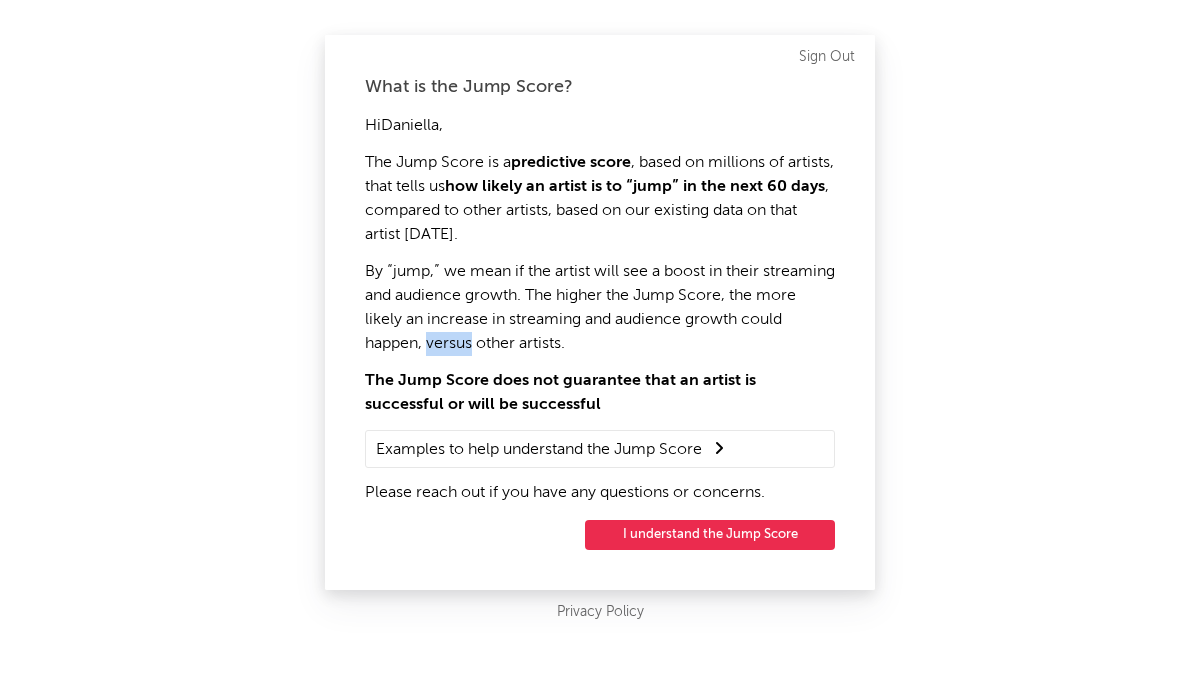 click on "By “jump,” we mean if the artist will see a boost in their streaming and audience growth. The higher the Jump Score, the more likely an increase in streaming and audience growth could happen, versus other artists." at bounding box center [600, 308] 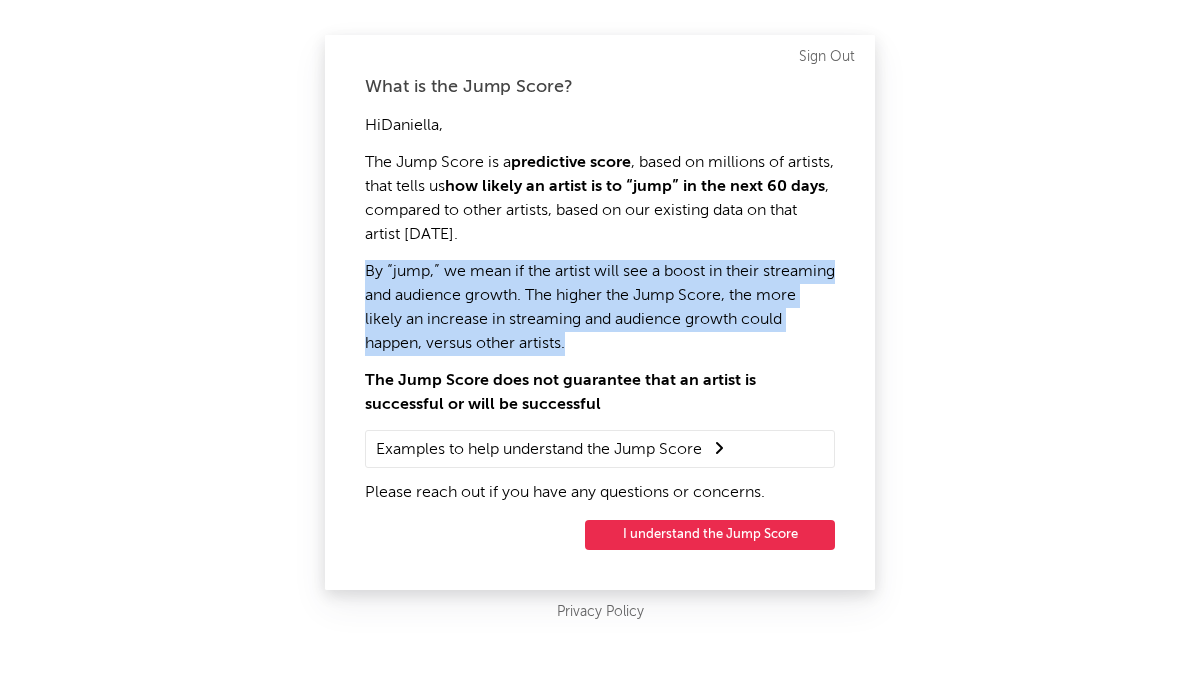 click on "By “jump,” we mean if the artist will see a boost in their streaming and audience growth. The higher the Jump Score, the more likely an increase in streaming and audience growth could happen, versus other artists." at bounding box center (600, 308) 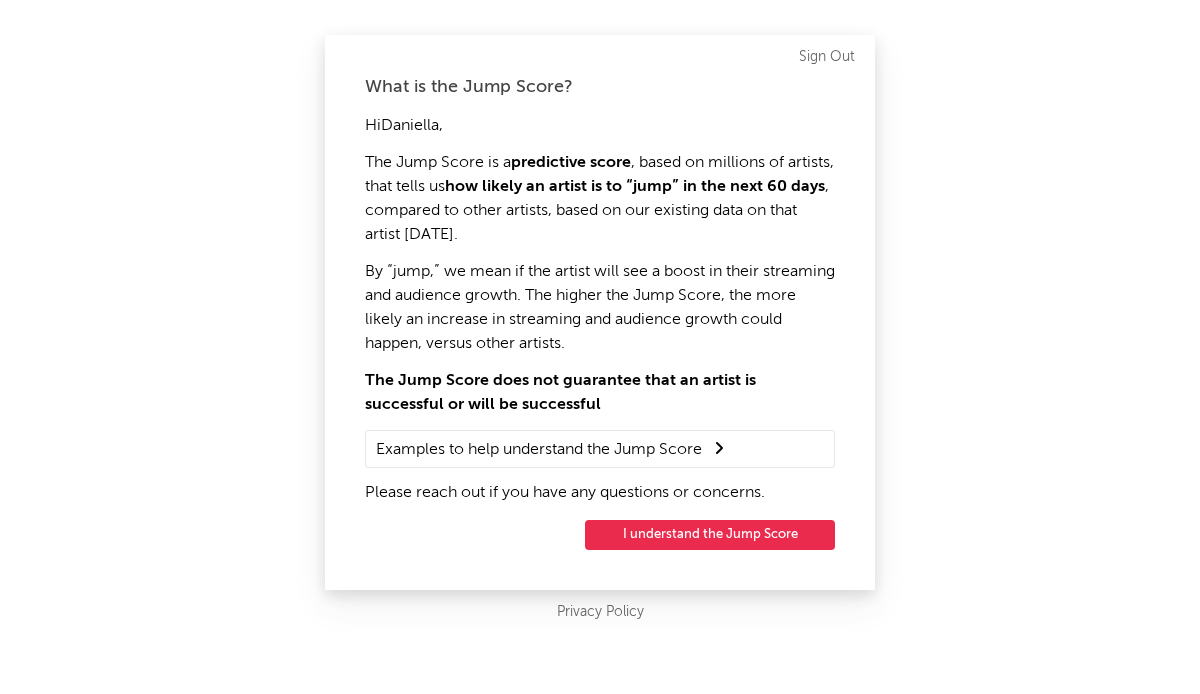 click on "The Jump Score does not guarantee that an artist is successful or will be successful" at bounding box center [600, 393] 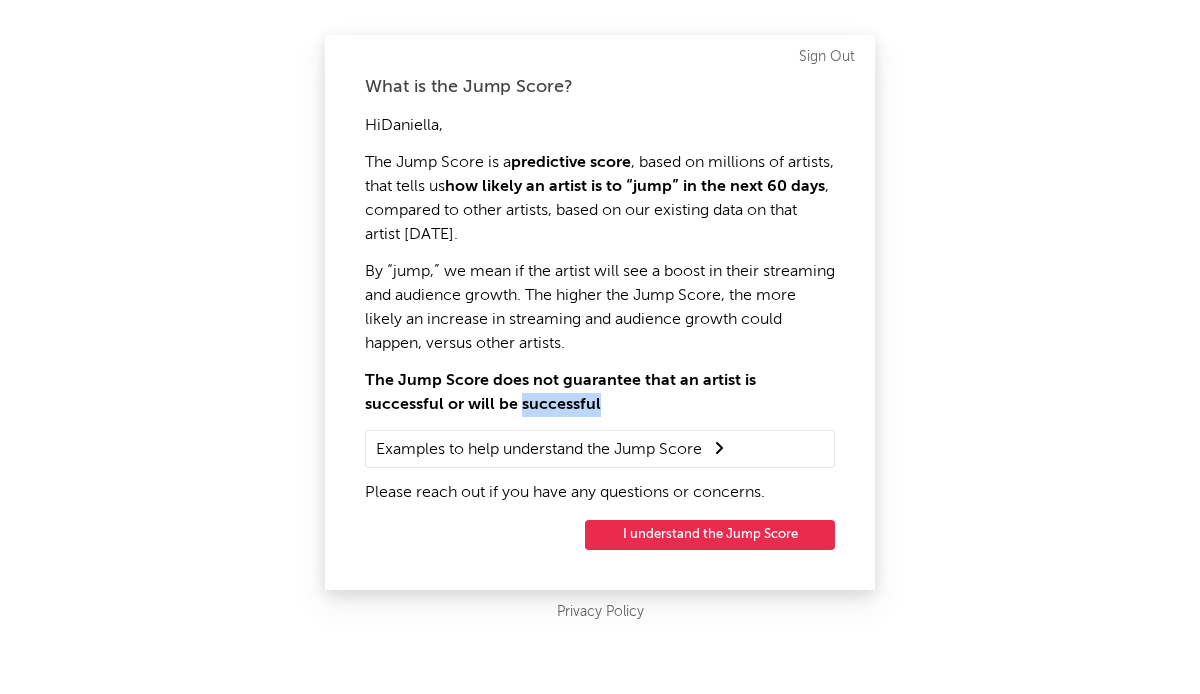 click on "The Jump Score does not guarantee that an artist is successful or will be successful" at bounding box center [600, 393] 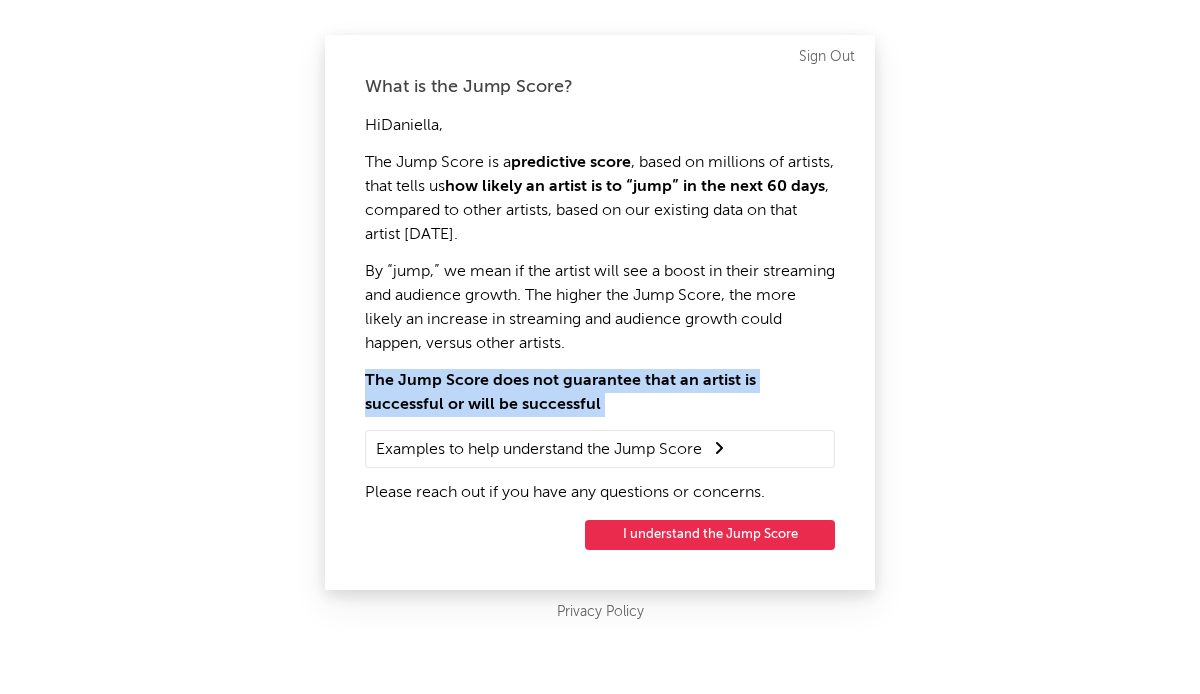 click on "The Jump Score does not guarantee that an artist is successful or will be successful" at bounding box center [600, 393] 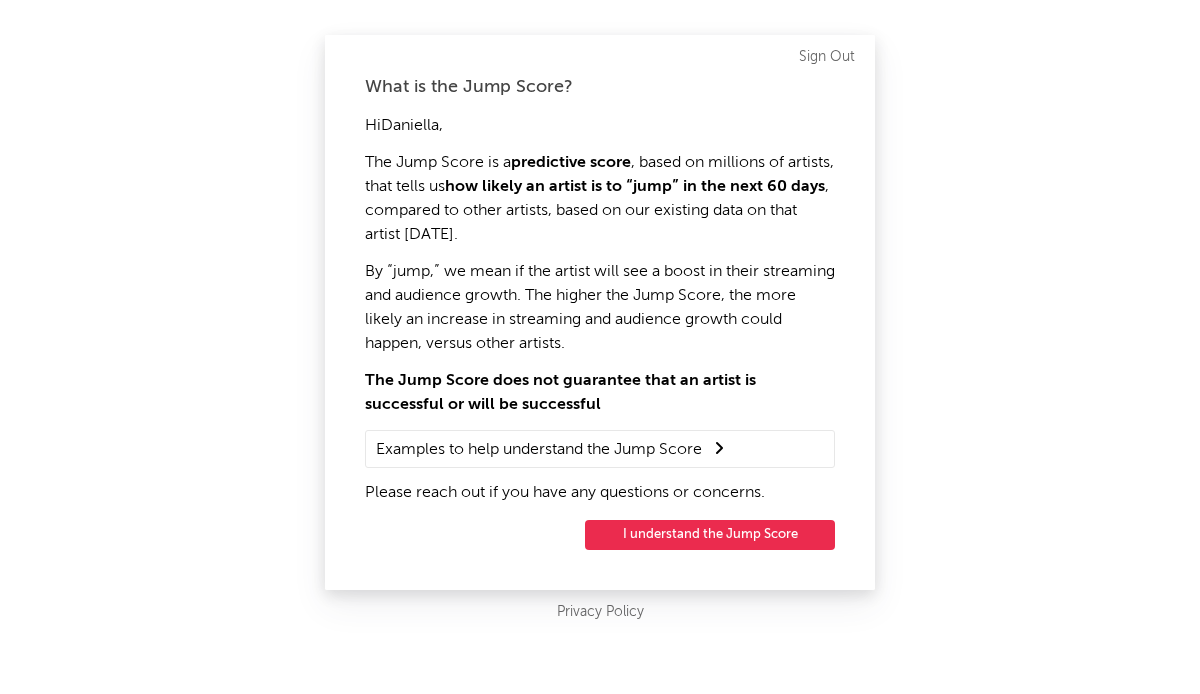 click on "Examples to help understand the Jump Score" at bounding box center (600, 449) 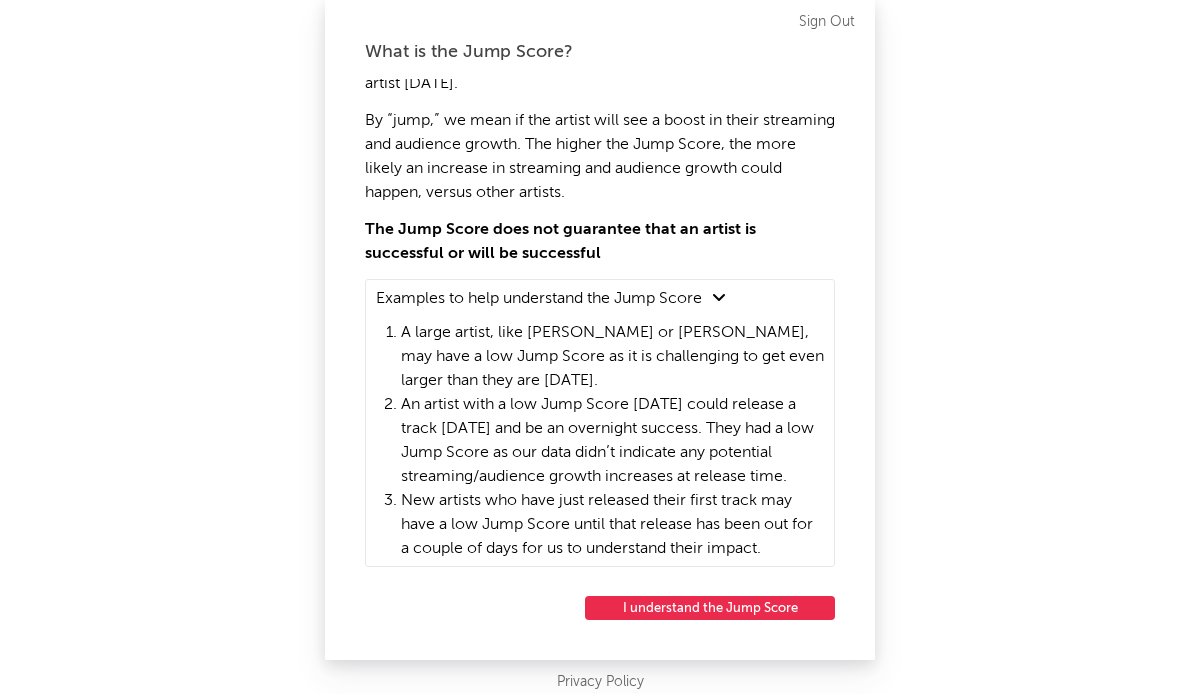 scroll, scrollTop: 138, scrollLeft: 0, axis: vertical 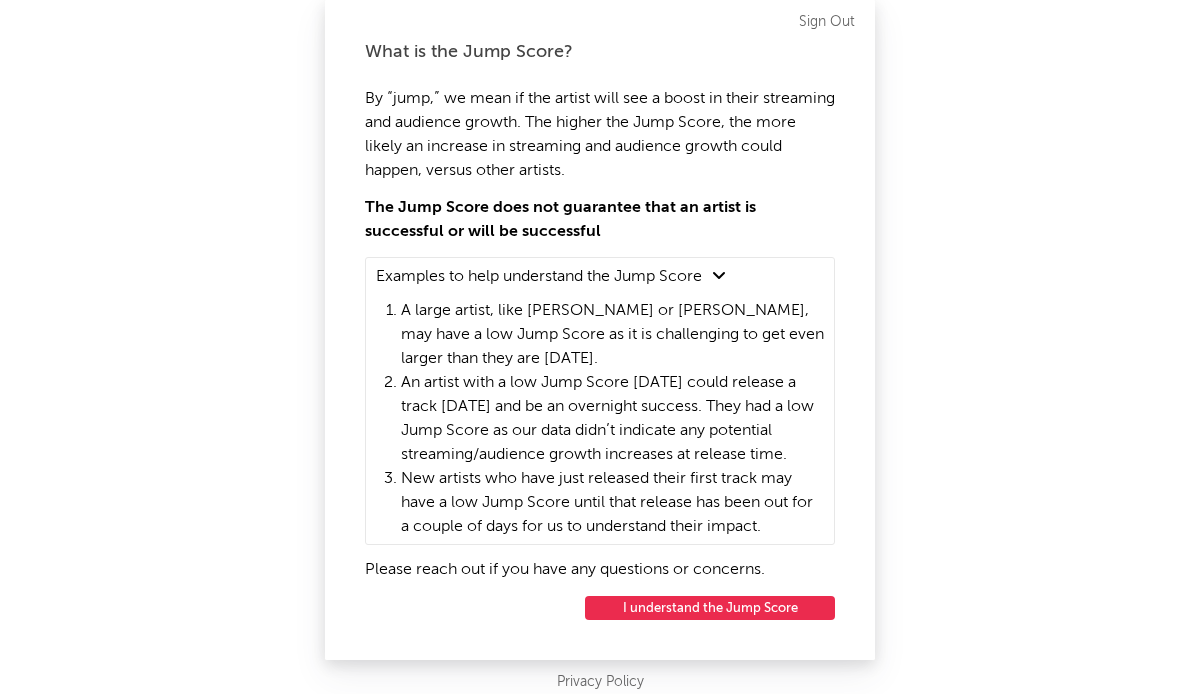 click on "An artist with a low Jump Score today could release a track tomorrow and be an overnight success. They had a low Jump Score as our data didn’t indicate any potential streaming/audience growth increases at release time." at bounding box center [612, 419] 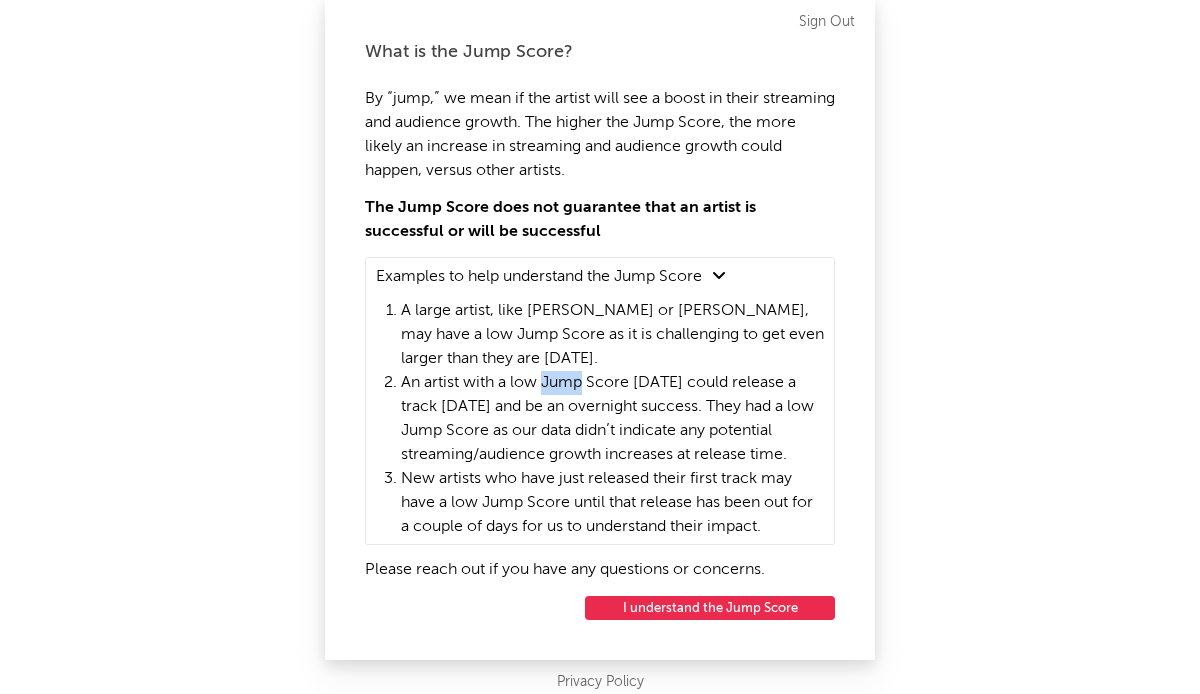 click on "An artist with a low Jump Score today could release a track tomorrow and be an overnight success. They had a low Jump Score as our data didn’t indicate any potential streaming/audience growth increases at release time." at bounding box center (612, 419) 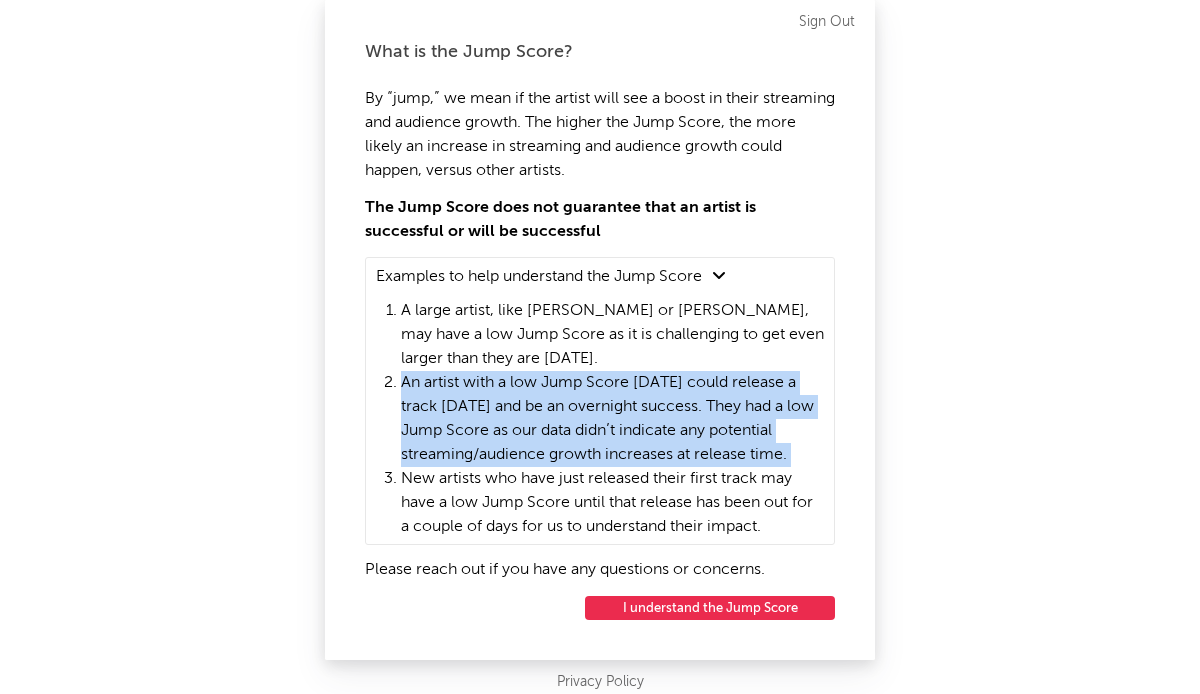 click on "An artist with a low Jump Score today could release a track tomorrow and be an overnight success. They had a low Jump Score as our data didn’t indicate any potential streaming/audience growth increases at release time." at bounding box center [612, 419] 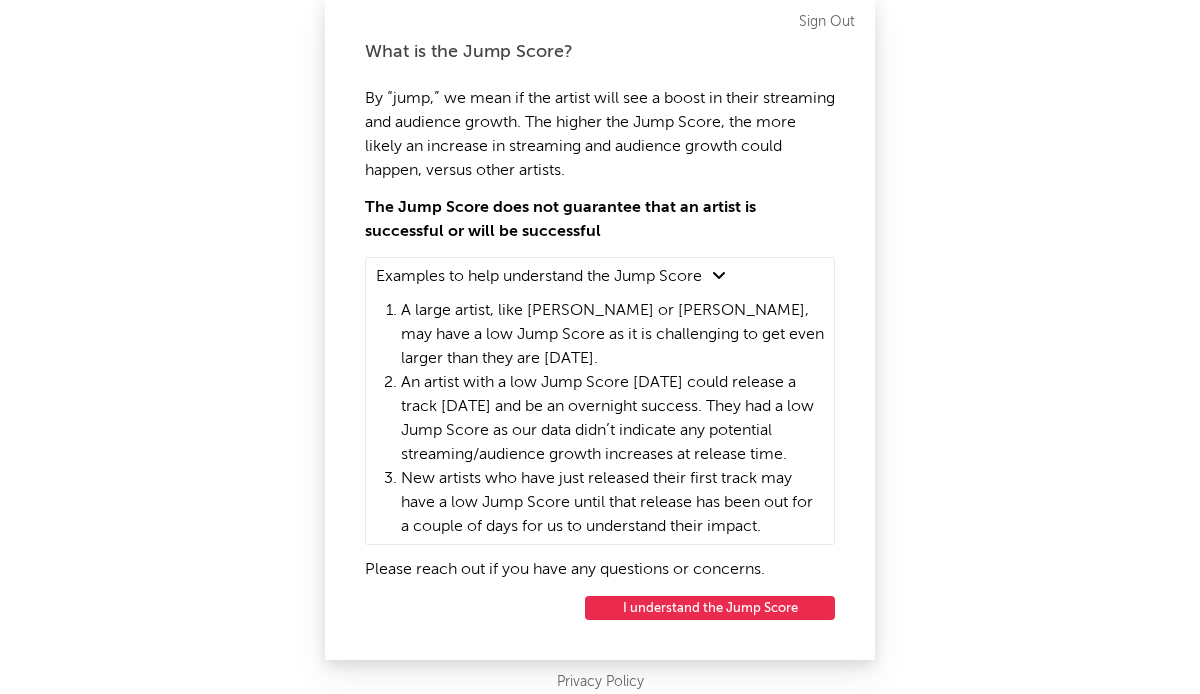 click on "New artists who have just released their first track may have a low Jump Score until that release has been out for a couple of days for us to understand their impact." at bounding box center (612, 503) 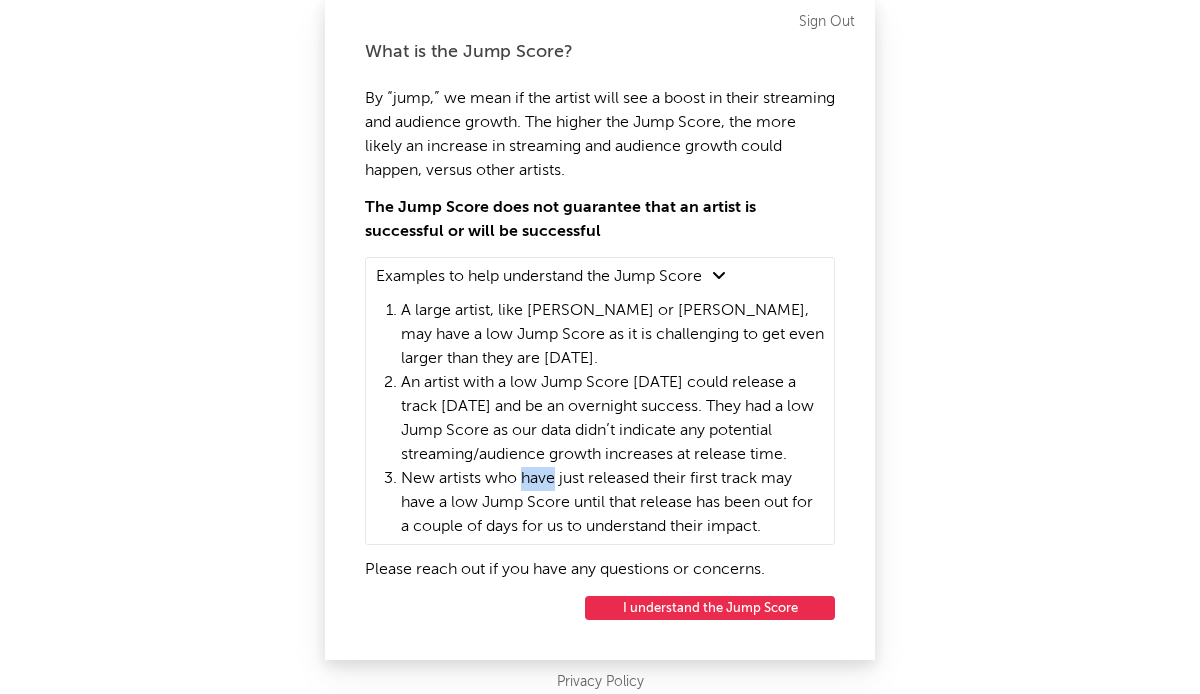 click on "New artists who have just released their first track may have a low Jump Score until that release has been out for a couple of days for us to understand their impact." at bounding box center (612, 503) 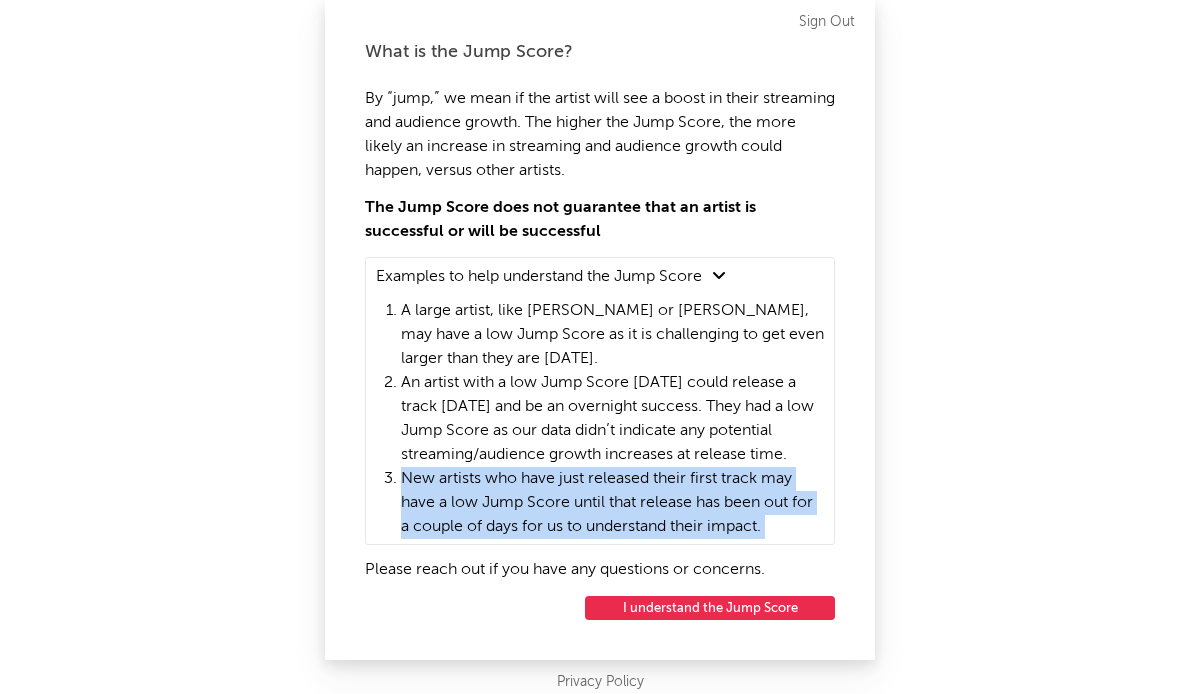 click on "New artists who have just released their first track may have a low Jump Score until that release has been out for a couple of days for us to understand their impact." at bounding box center [612, 503] 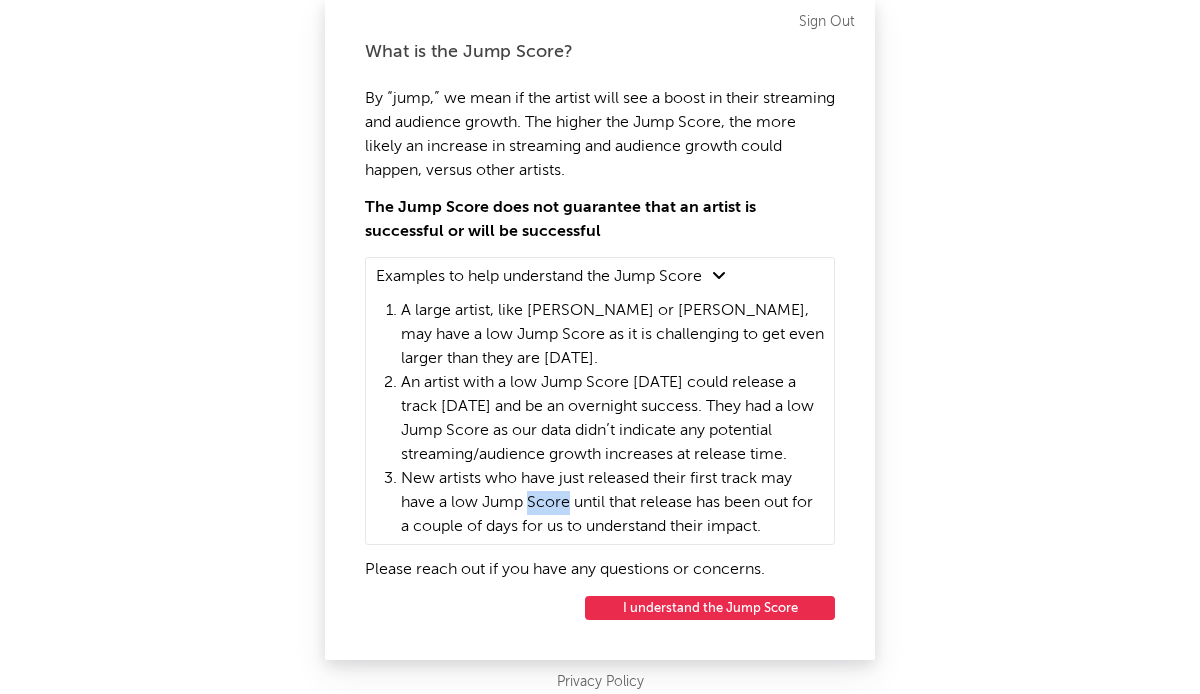 click on "New artists who have just released their first track may have a low Jump Score until that release has been out for a couple of days for us to understand their impact." at bounding box center (612, 503) 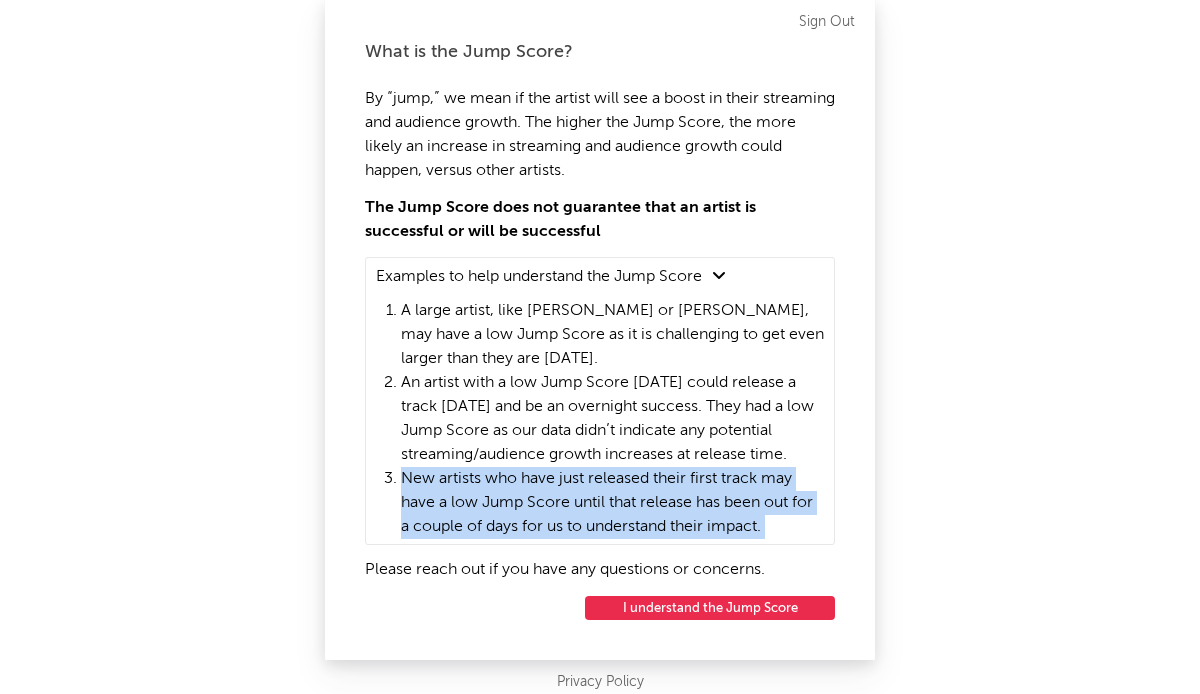 click on "New artists who have just released their first track may have a low Jump Score until that release has been out for a couple of days for us to understand their impact." at bounding box center (612, 503) 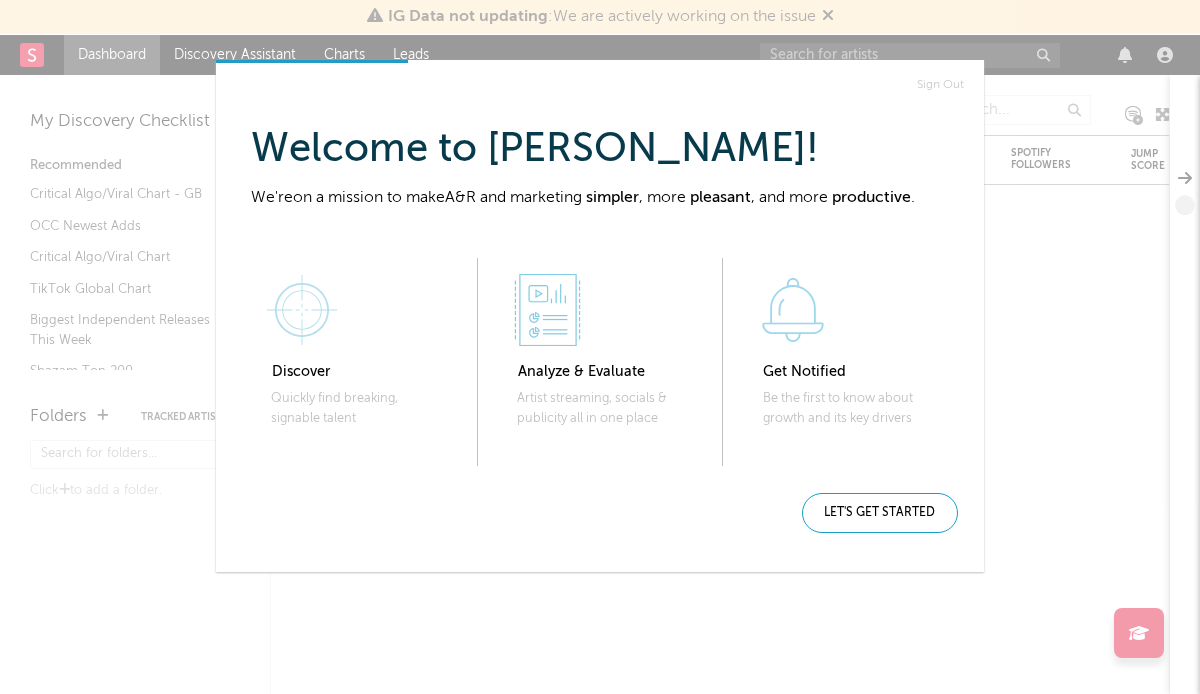 click on "Welcome to Sodatone, Daniella !" at bounding box center (609, 150) 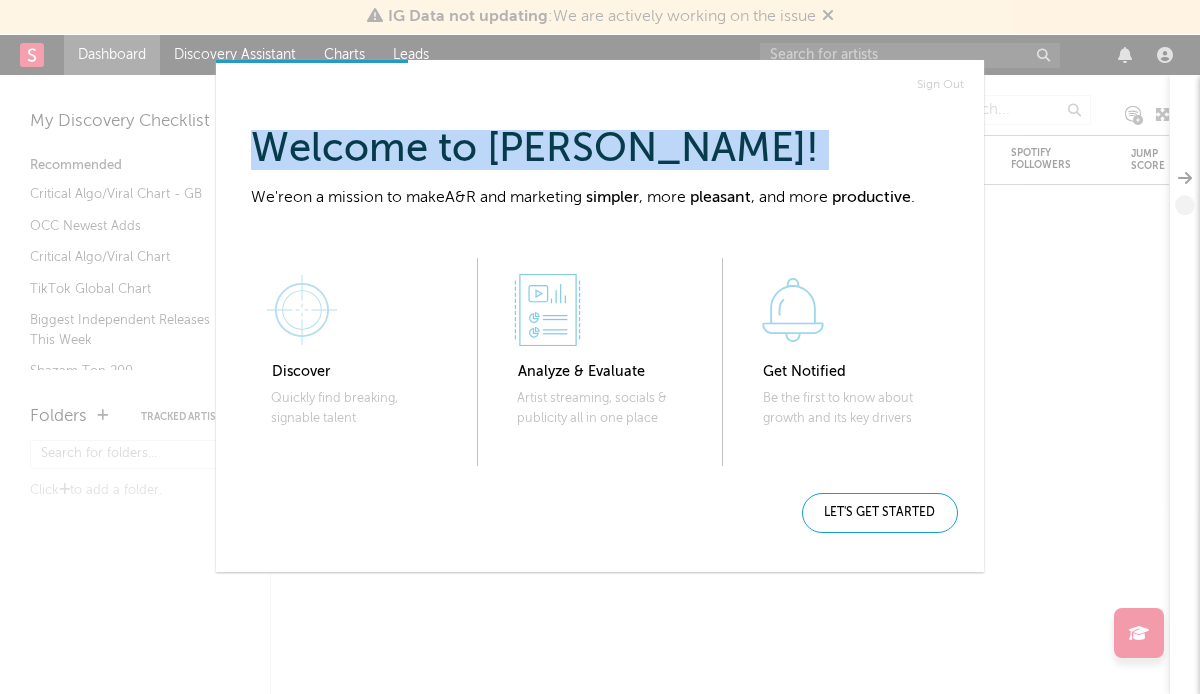 click on "Welcome to Sodatone, Daniella !" at bounding box center [609, 150] 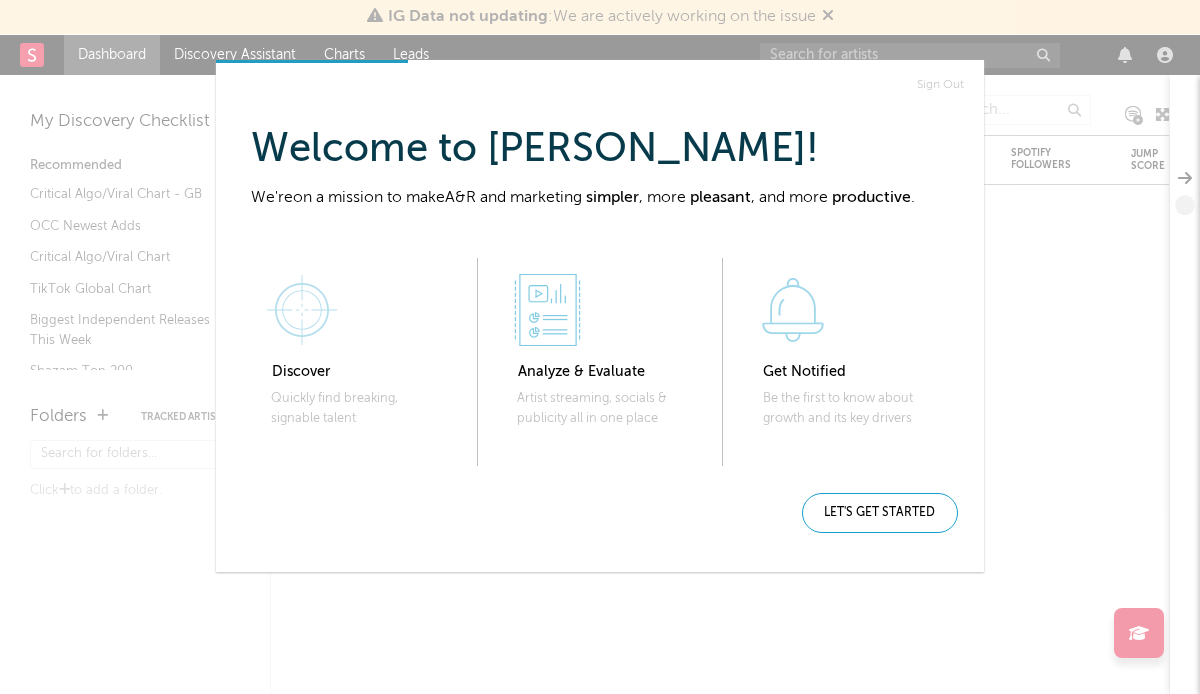 click on "pleasant" at bounding box center [720, 198] 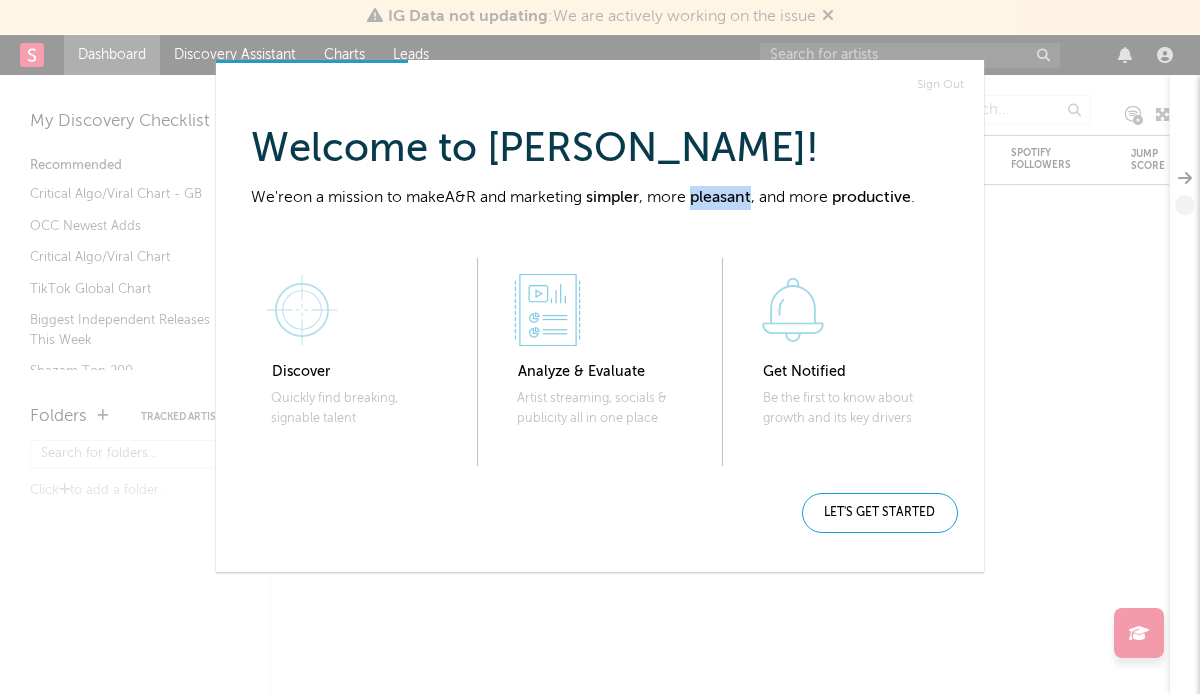 click on "pleasant" at bounding box center (720, 198) 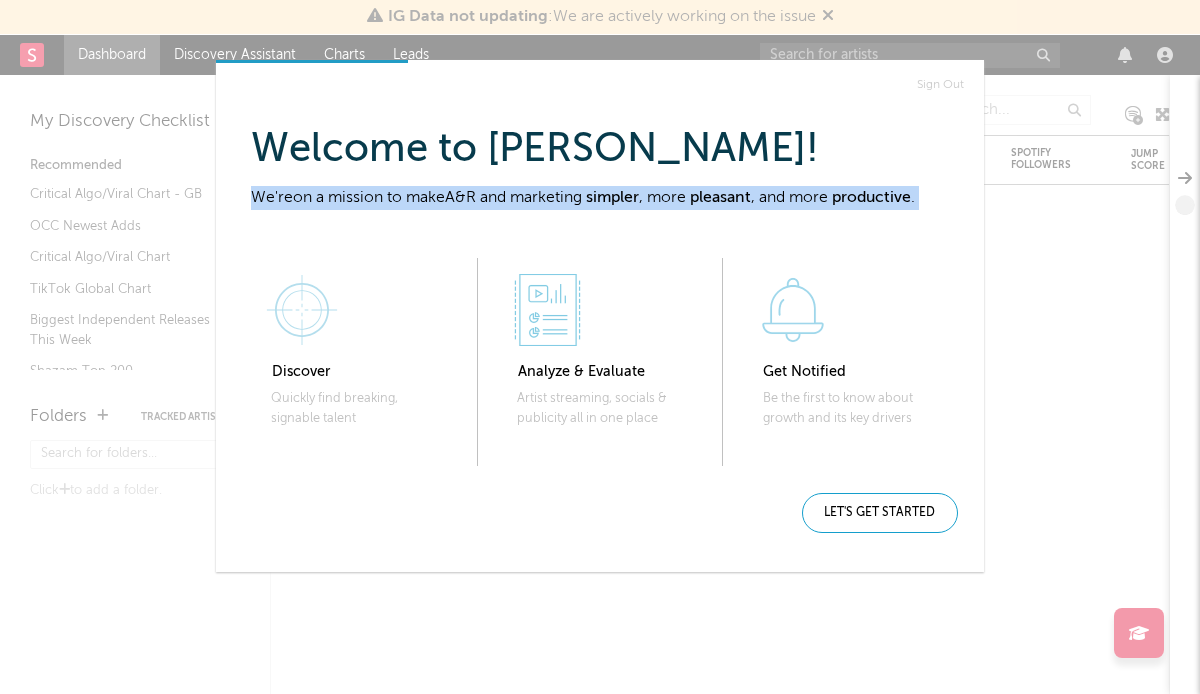 click on "pleasant" at bounding box center (720, 198) 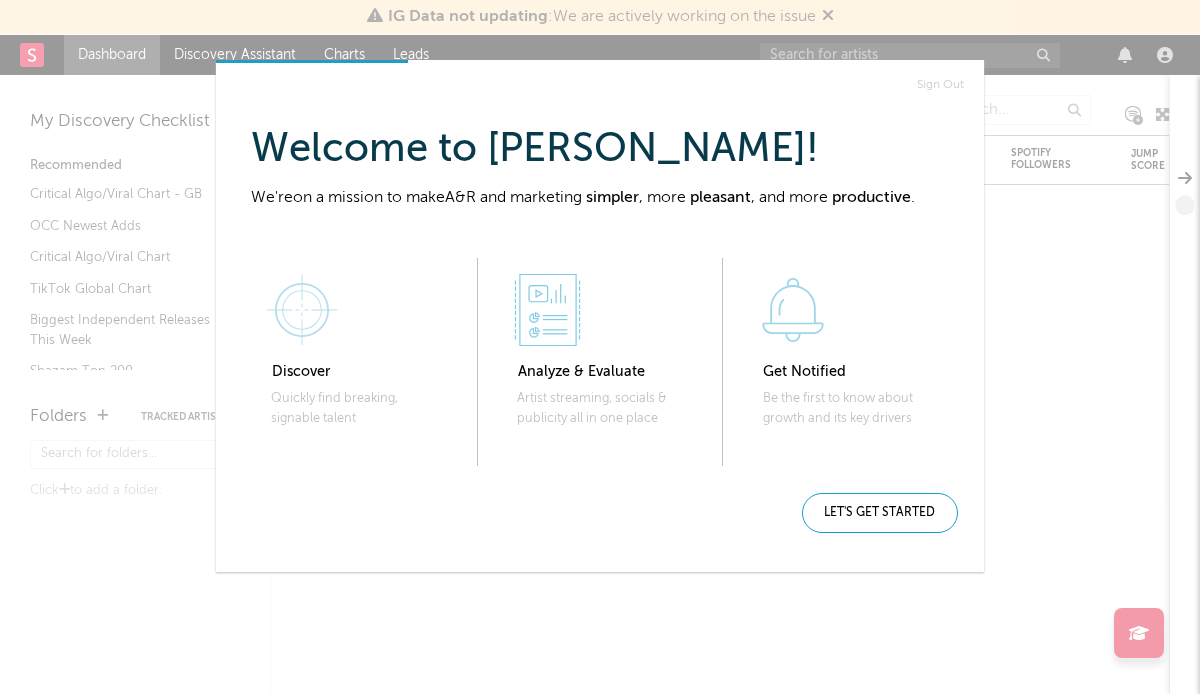 click on "Sign Out Welcome to Sodatone, Daniella ! We're   on a mission to make  A&R and marketing   simpler , more   pleasant , and more   productive . 1 Discover Quickly find breaking, signable talent 2 Analyze & Evaluate Artist streaming, socials & publicity all in one place 3 Get Notified Be the first to know about growth and its key drivers Let's get started" at bounding box center (600, 314) 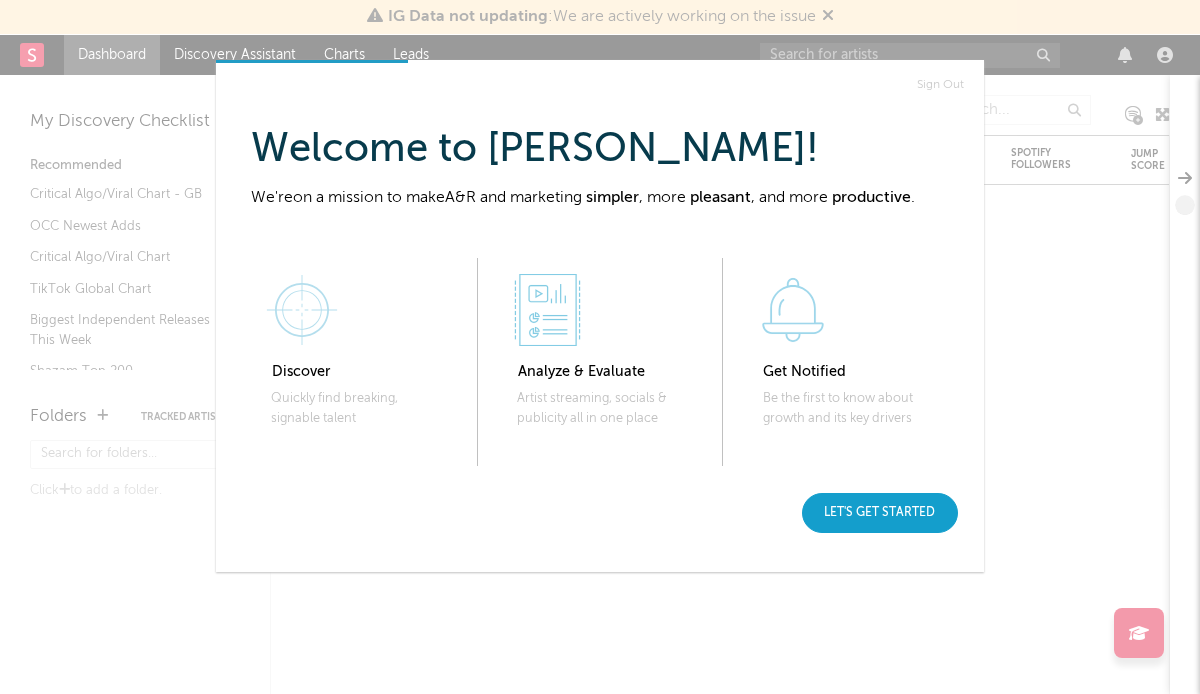 click on "Let's get started" at bounding box center (880, 513) 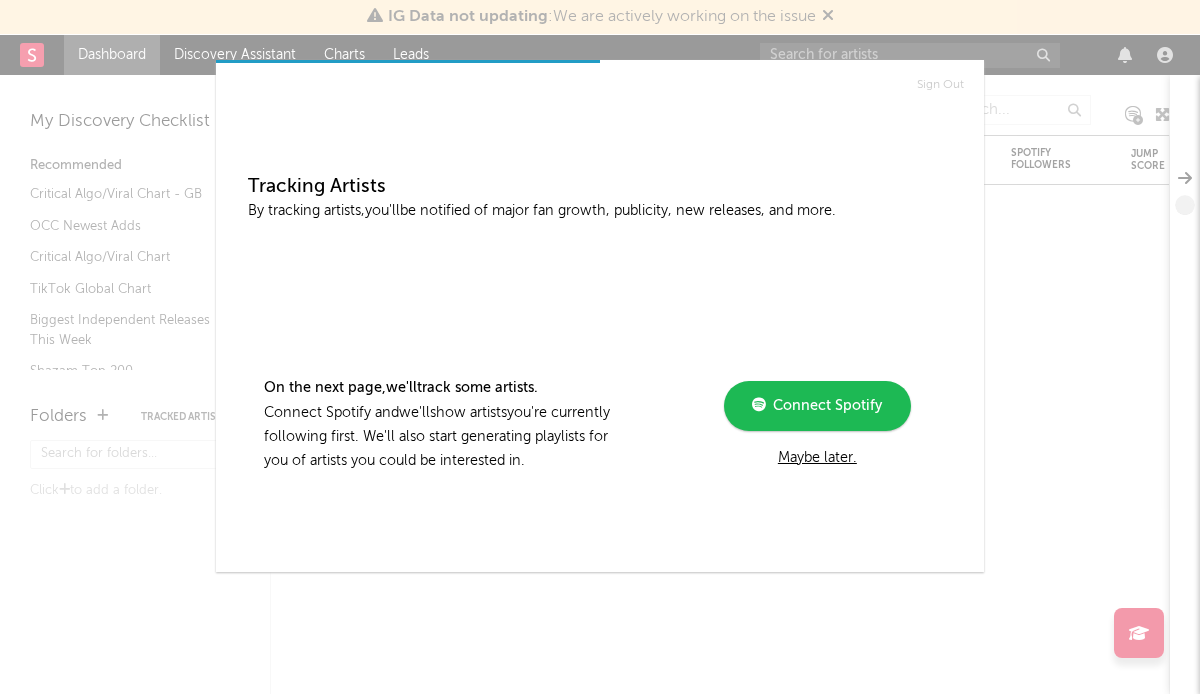 click on "Maybe later." at bounding box center [817, 458] 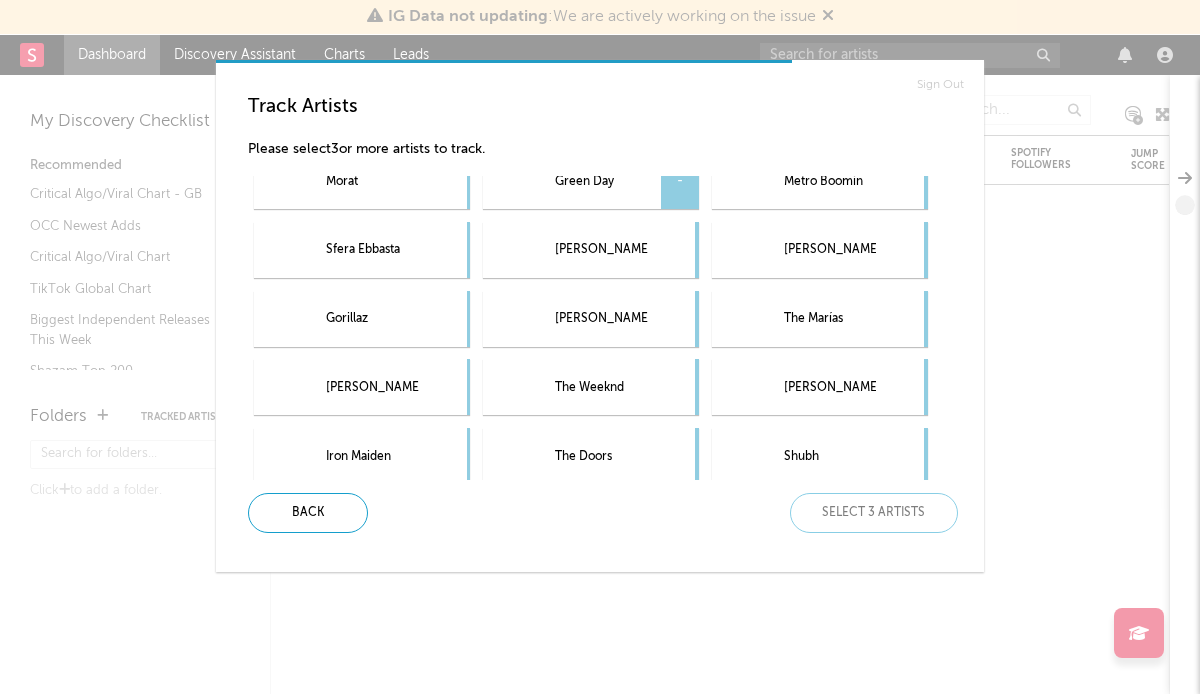 scroll, scrollTop: 109, scrollLeft: 0, axis: vertical 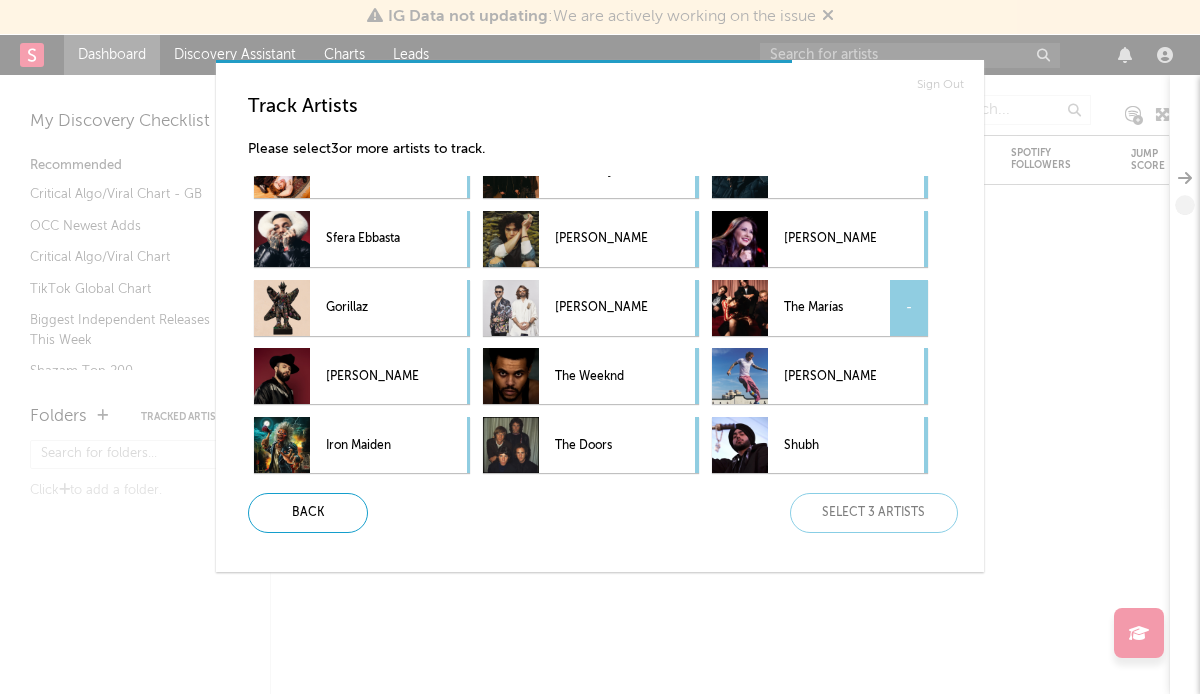 click on "The Marías" at bounding box center (830, 308) 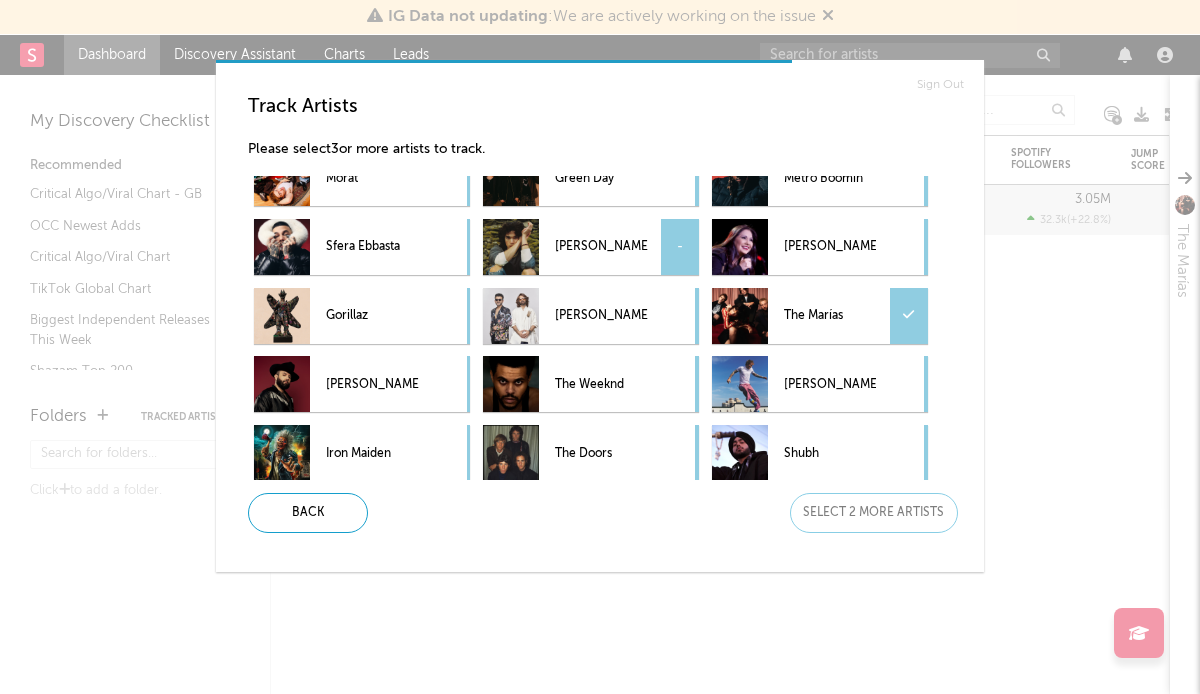 scroll, scrollTop: 109, scrollLeft: 0, axis: vertical 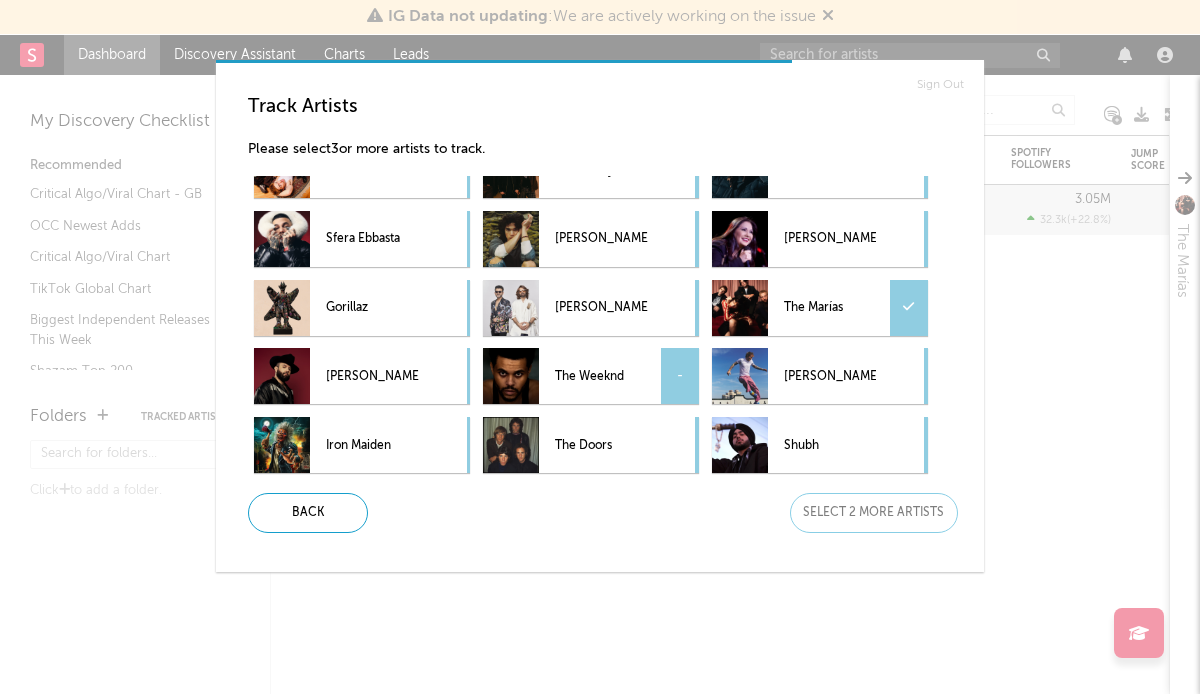 click on "The Weeknd" at bounding box center [601, 376] 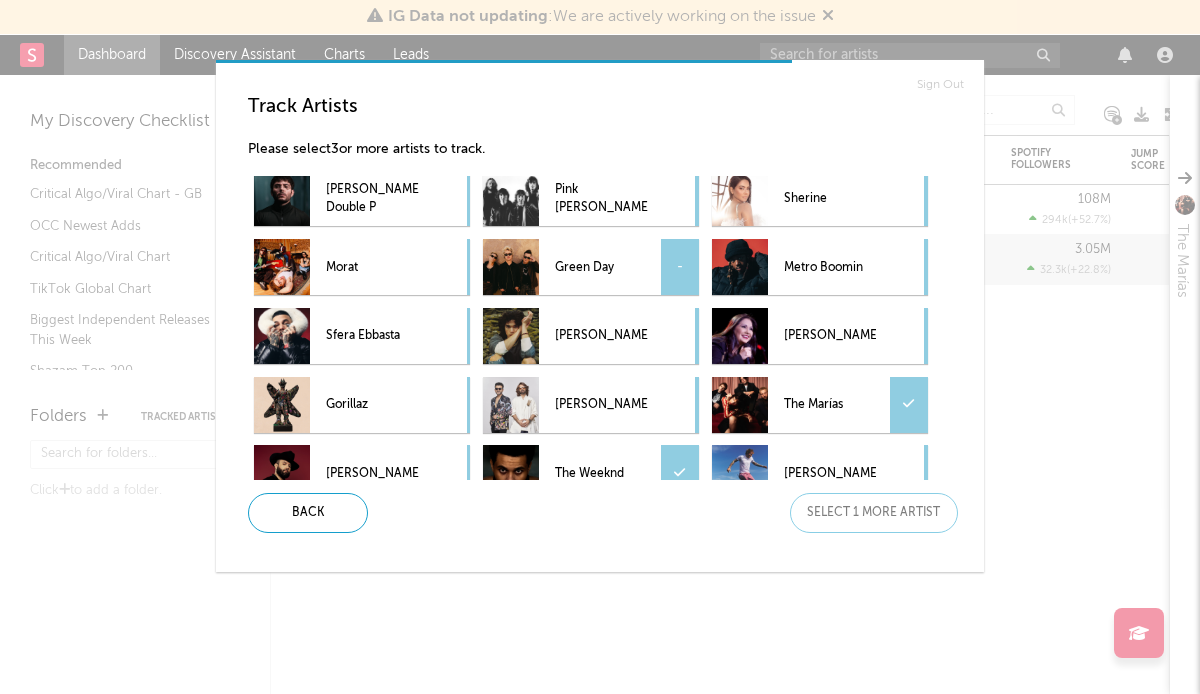 scroll, scrollTop: 0, scrollLeft: 0, axis: both 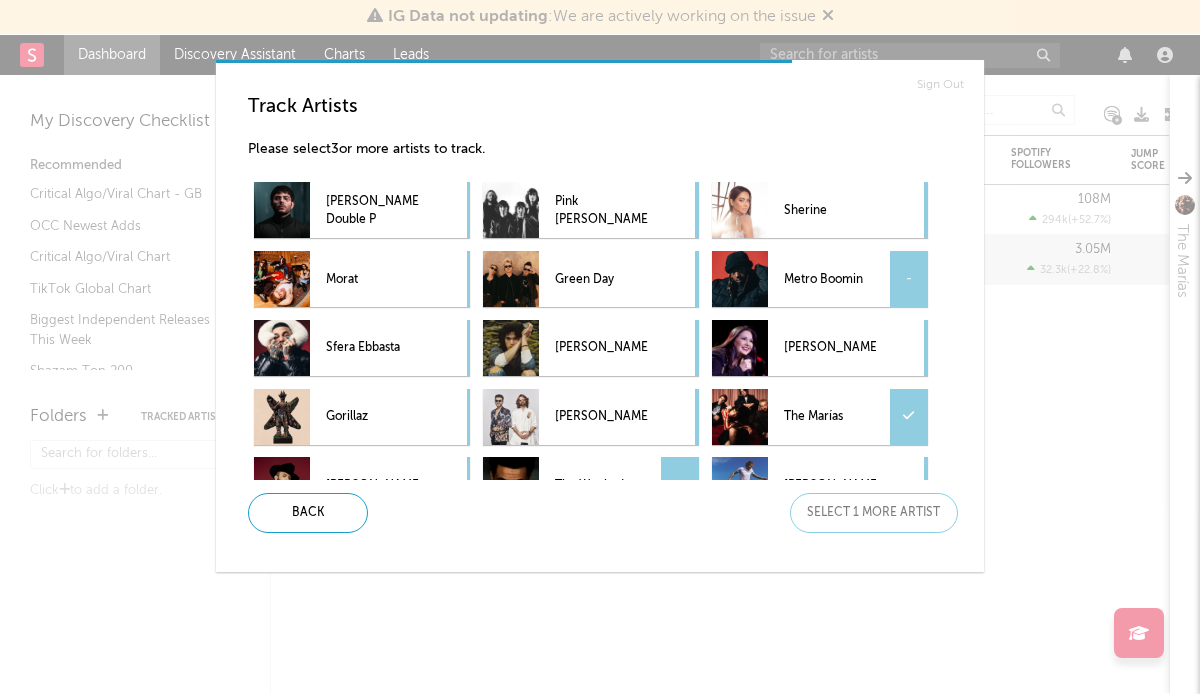 click on "Metro Boomin -" at bounding box center (794, 279) 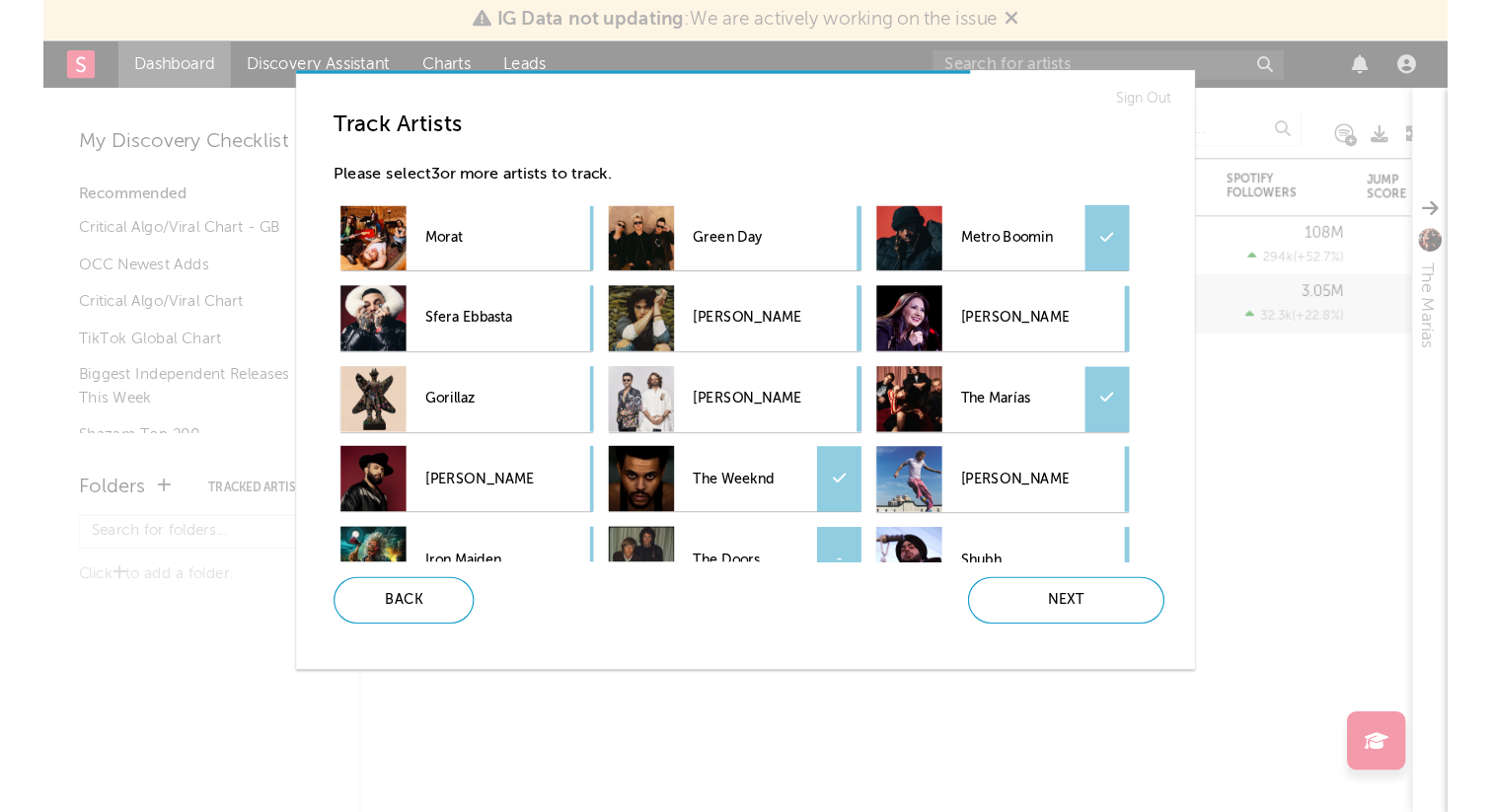 scroll, scrollTop: 108, scrollLeft: 0, axis: vertical 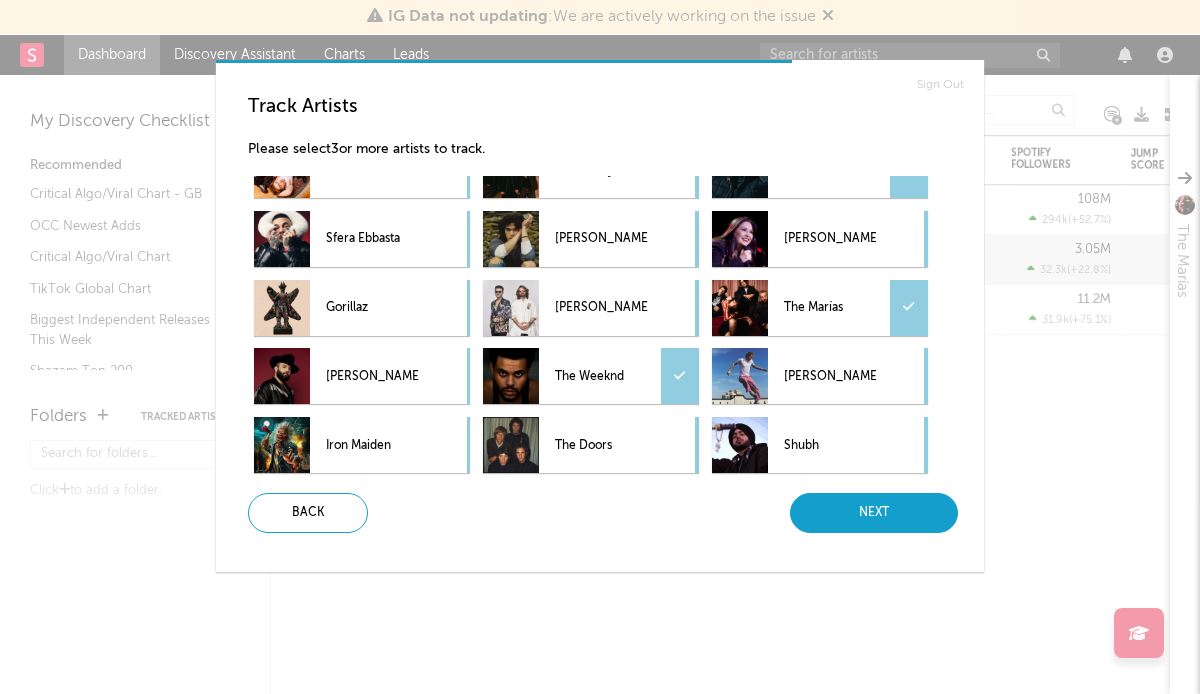 click on "Next" at bounding box center [874, 513] 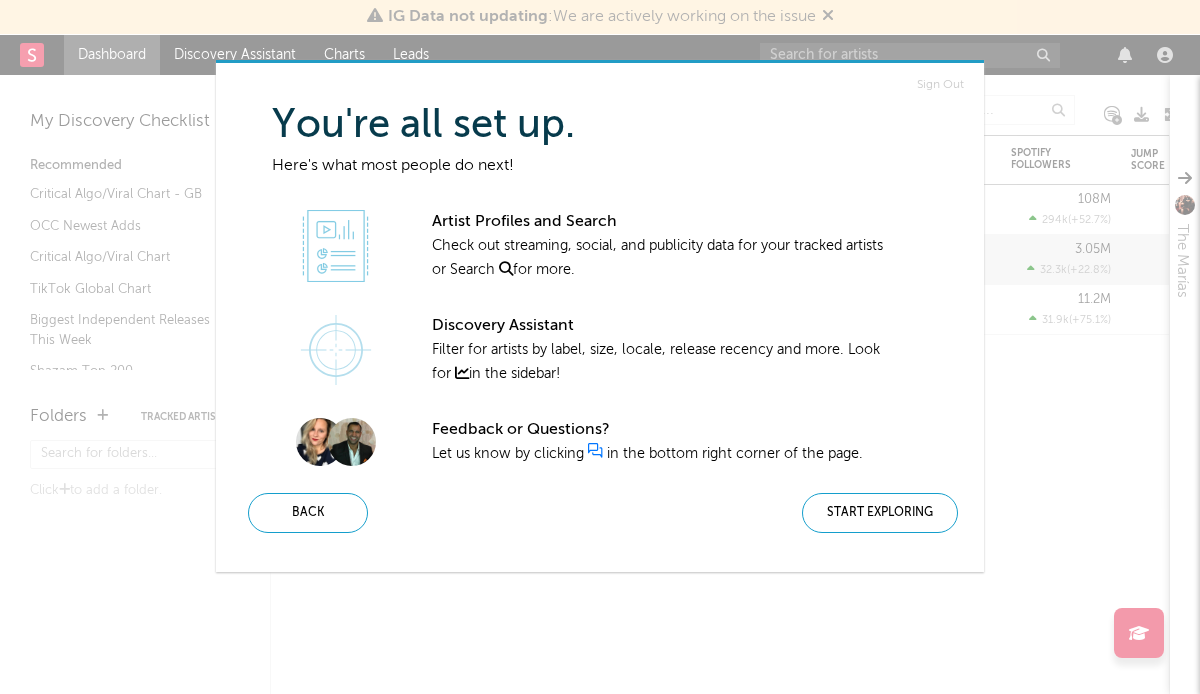 click on "Artist Profiles and Search Check out streaming, social, and publicity data for your tracked artists or Search    for more." at bounding box center [662, 246] 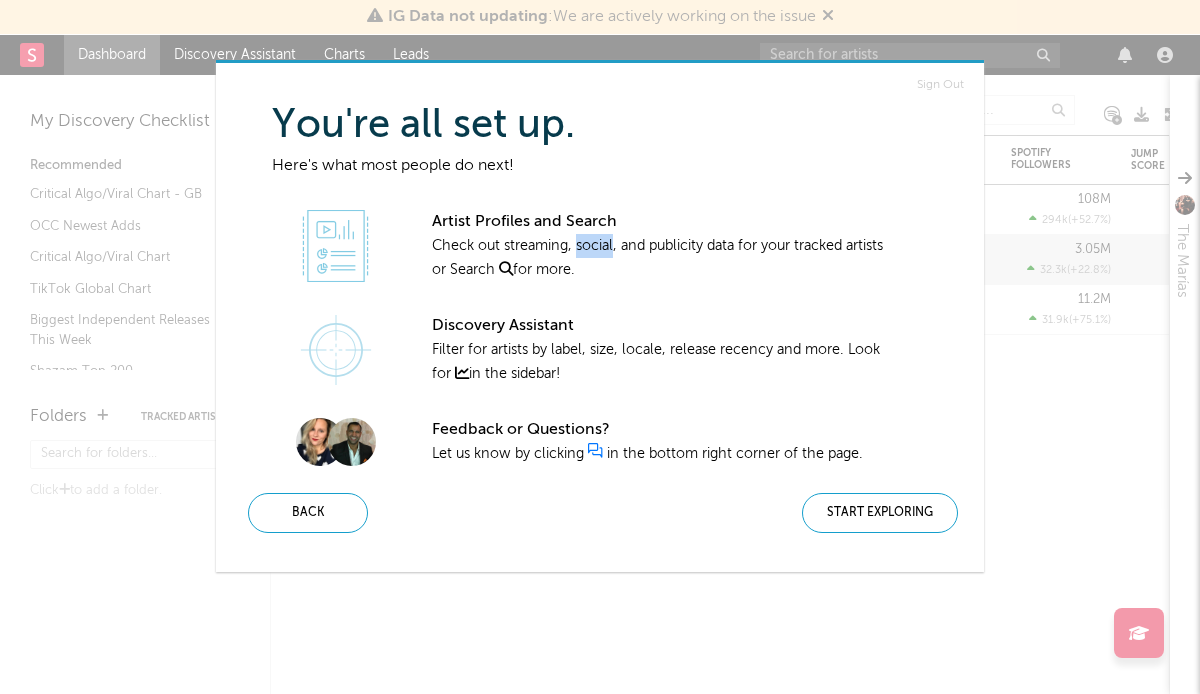 click on "Artist Profiles and Search Check out streaming, social, and publicity data for your tracked artists or Search    for more." at bounding box center (662, 246) 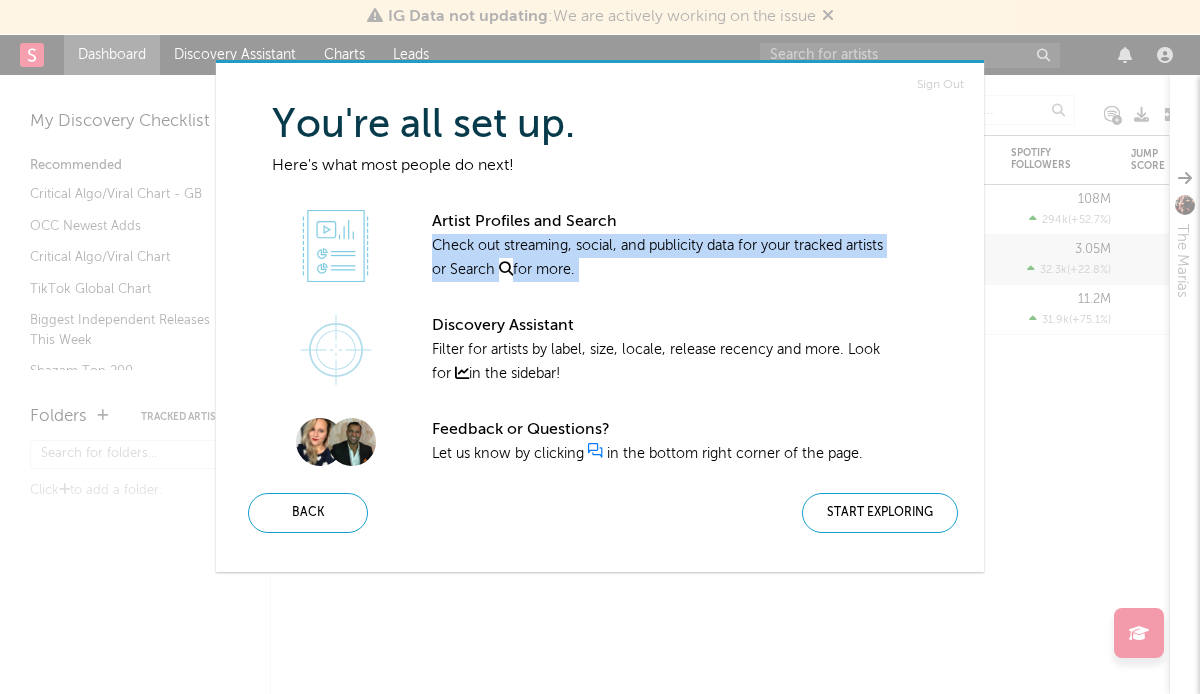 click on "Artist Profiles and Search Check out streaming, social, and publicity data for your tracked artists or Search    for more." at bounding box center (662, 246) 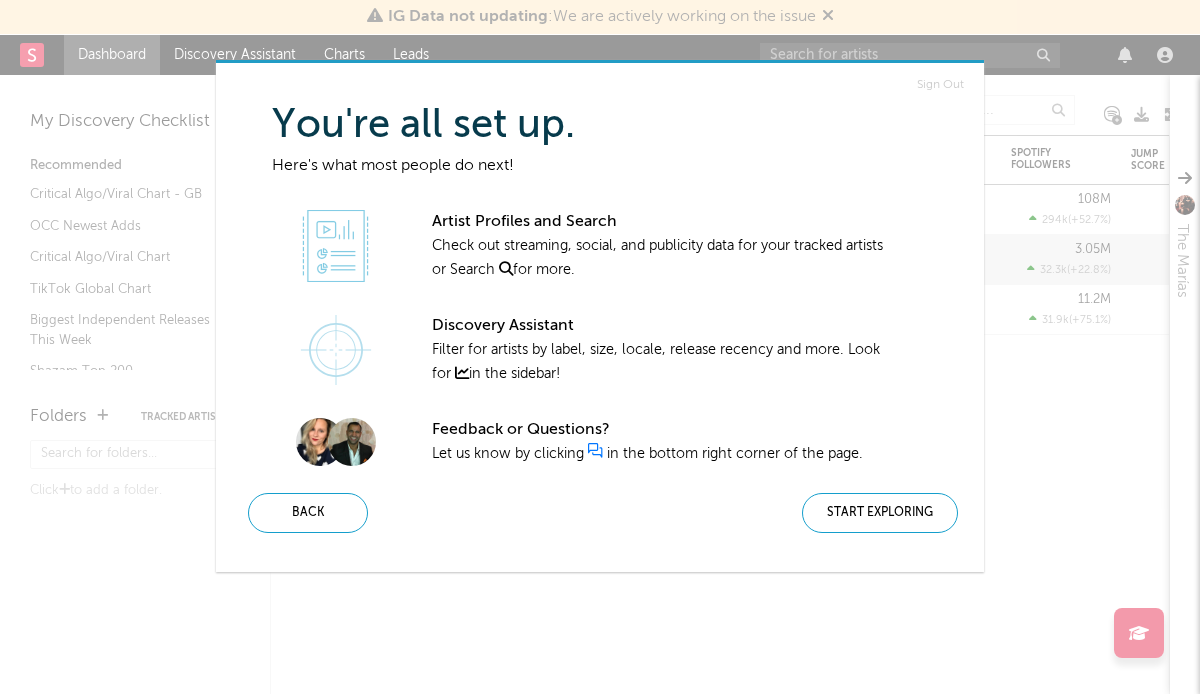 click on "Discovery Assistant Filter for artists by label, size, locale, release recency and more. Look for    in the sidebar!" at bounding box center [662, 350] 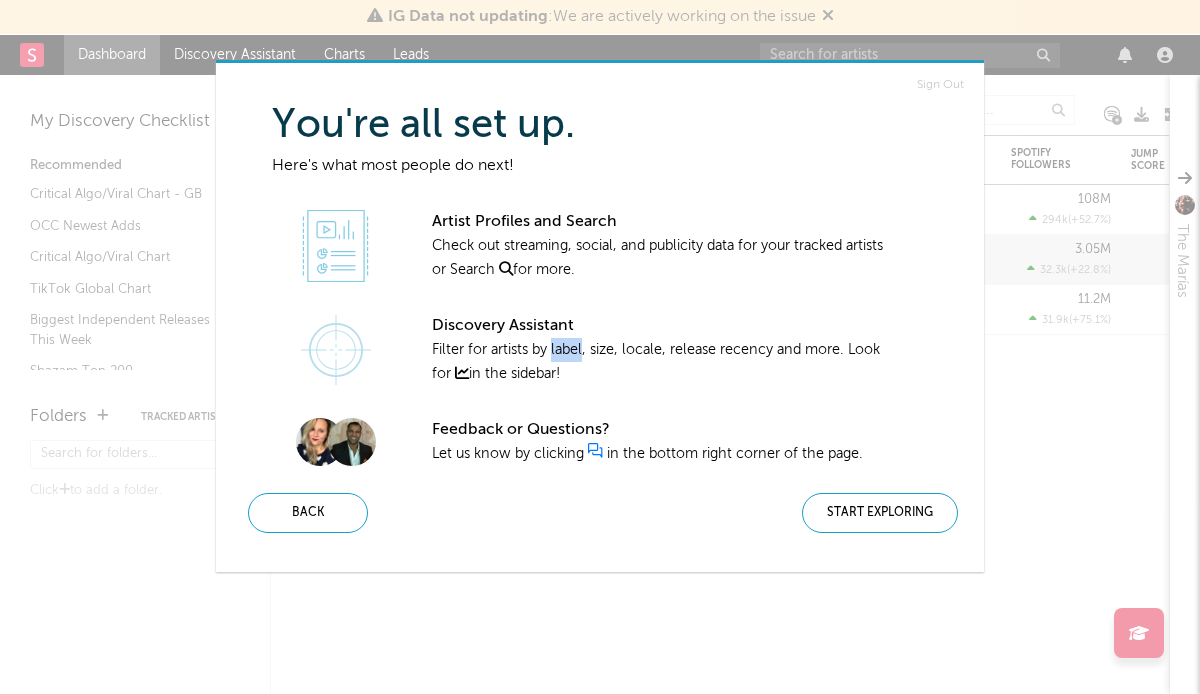 click on "Discovery Assistant Filter for artists by label, size, locale, release recency and more. Look for    in the sidebar!" at bounding box center [662, 350] 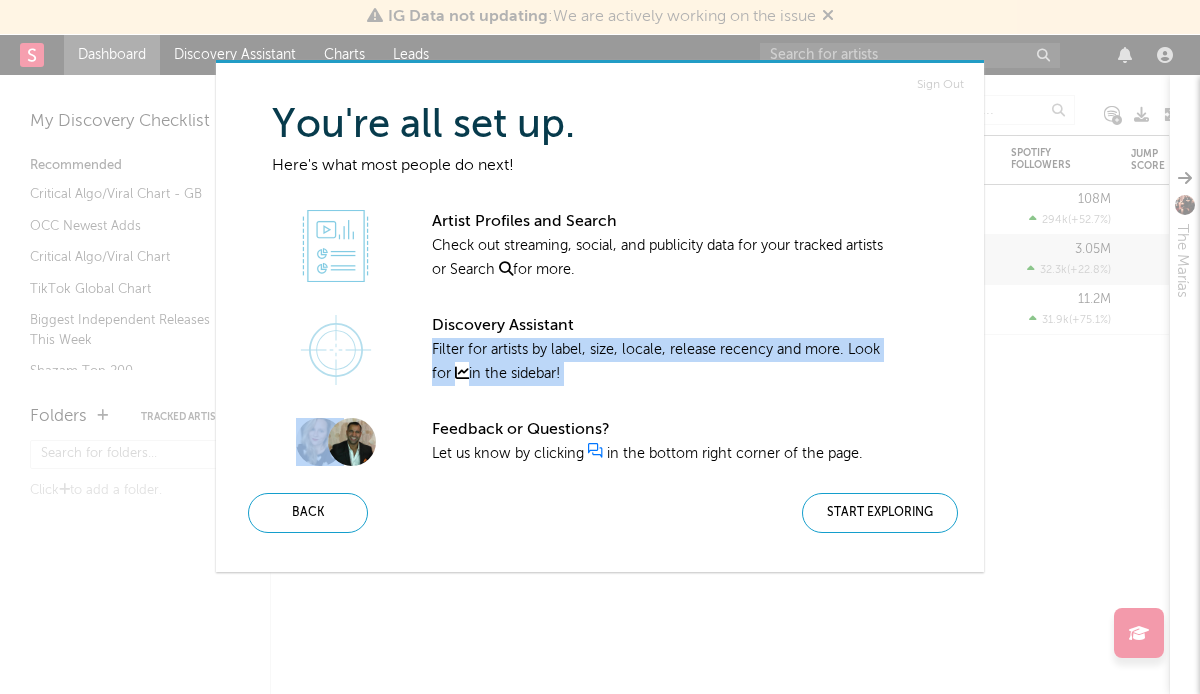 click on "Discovery Assistant Filter for artists by label, size, locale, release recency and more. Look for    in the sidebar!" at bounding box center (662, 350) 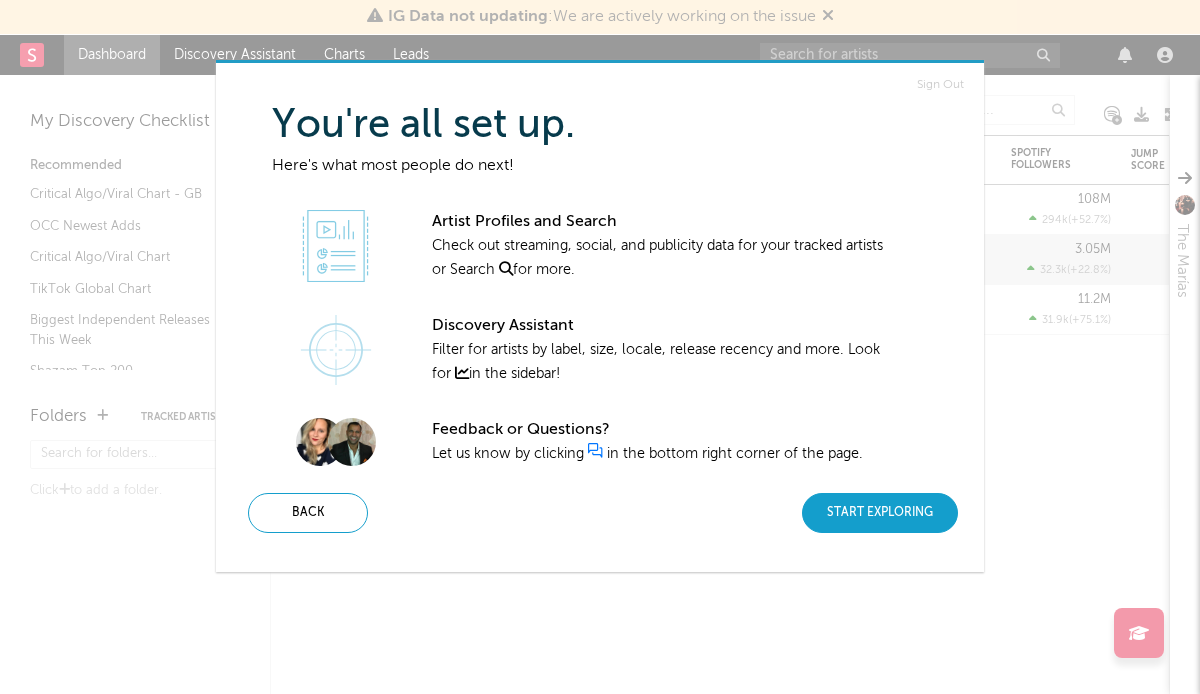 click on "Start Exploring" at bounding box center [880, 513] 